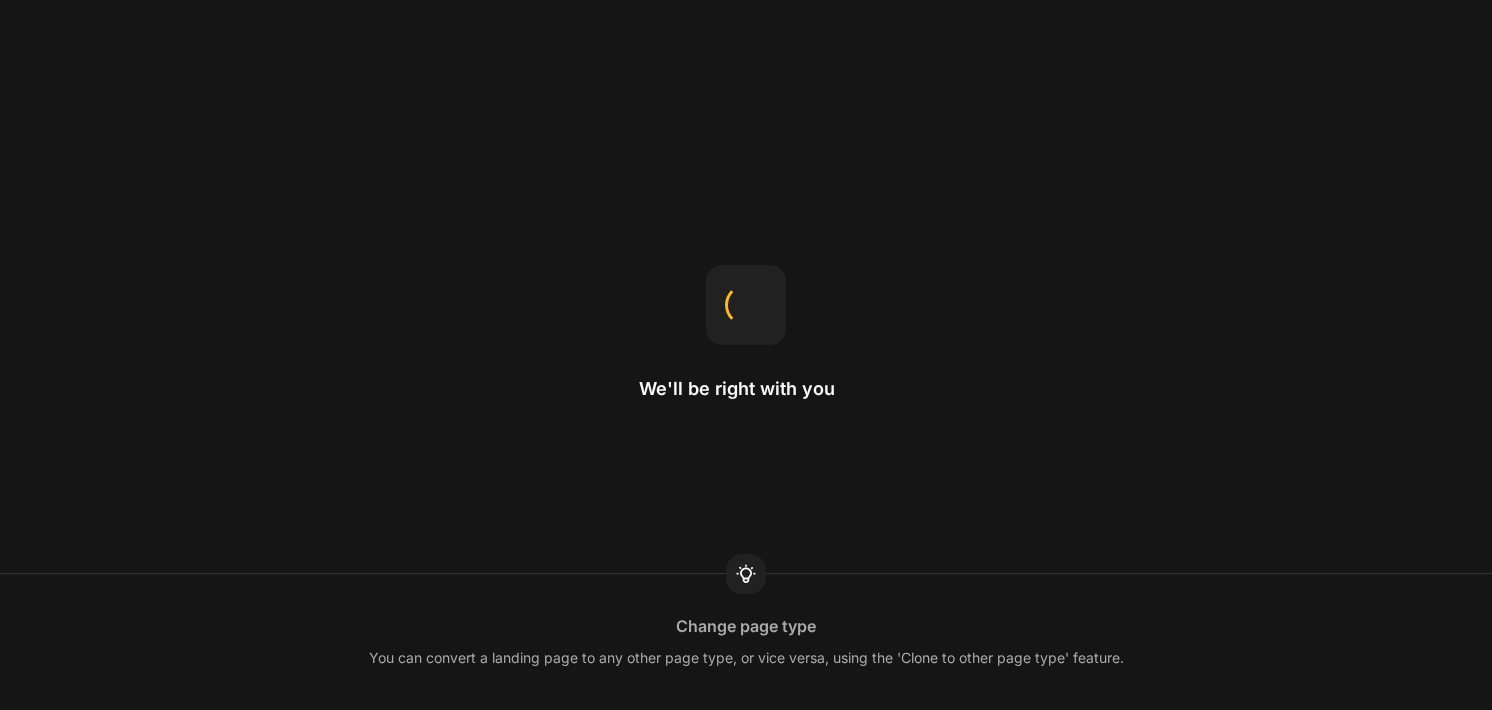 scroll, scrollTop: 0, scrollLeft: 0, axis: both 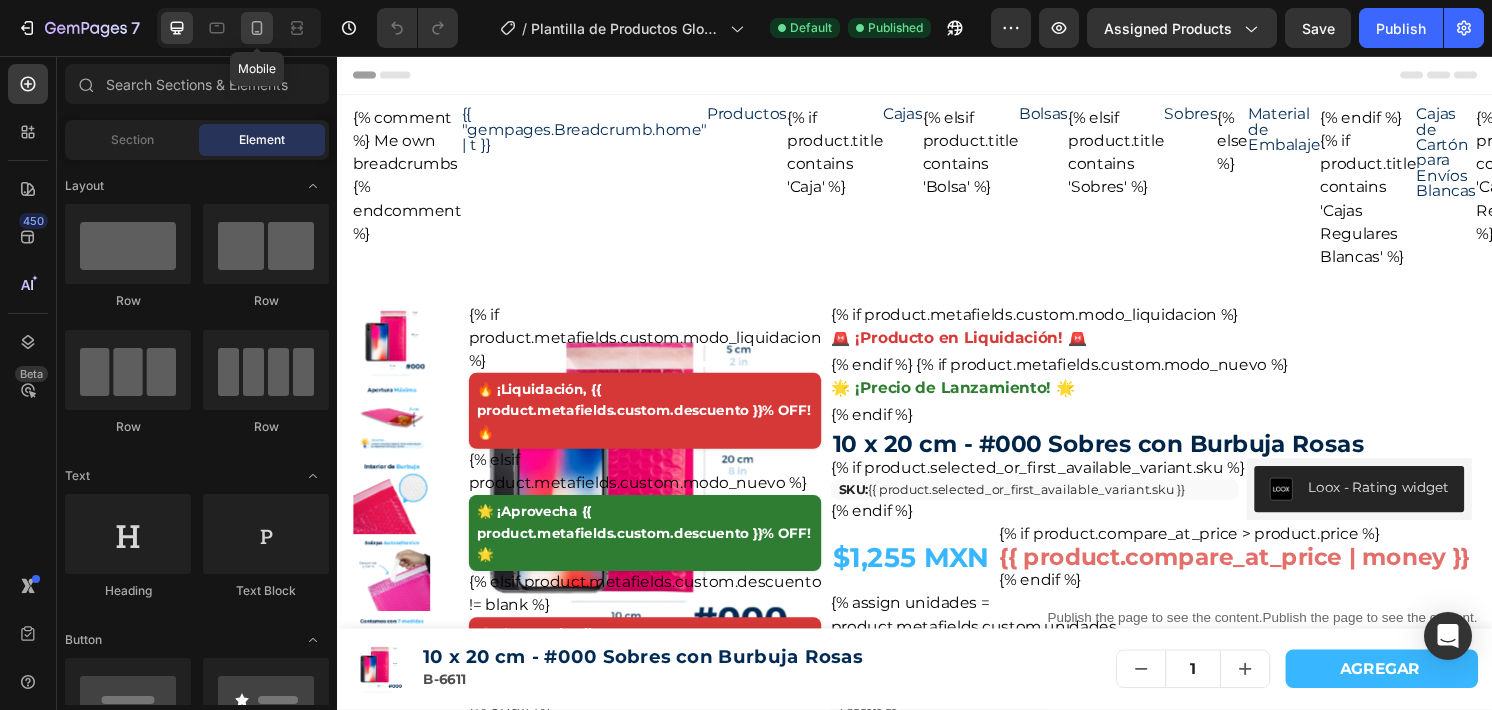 click 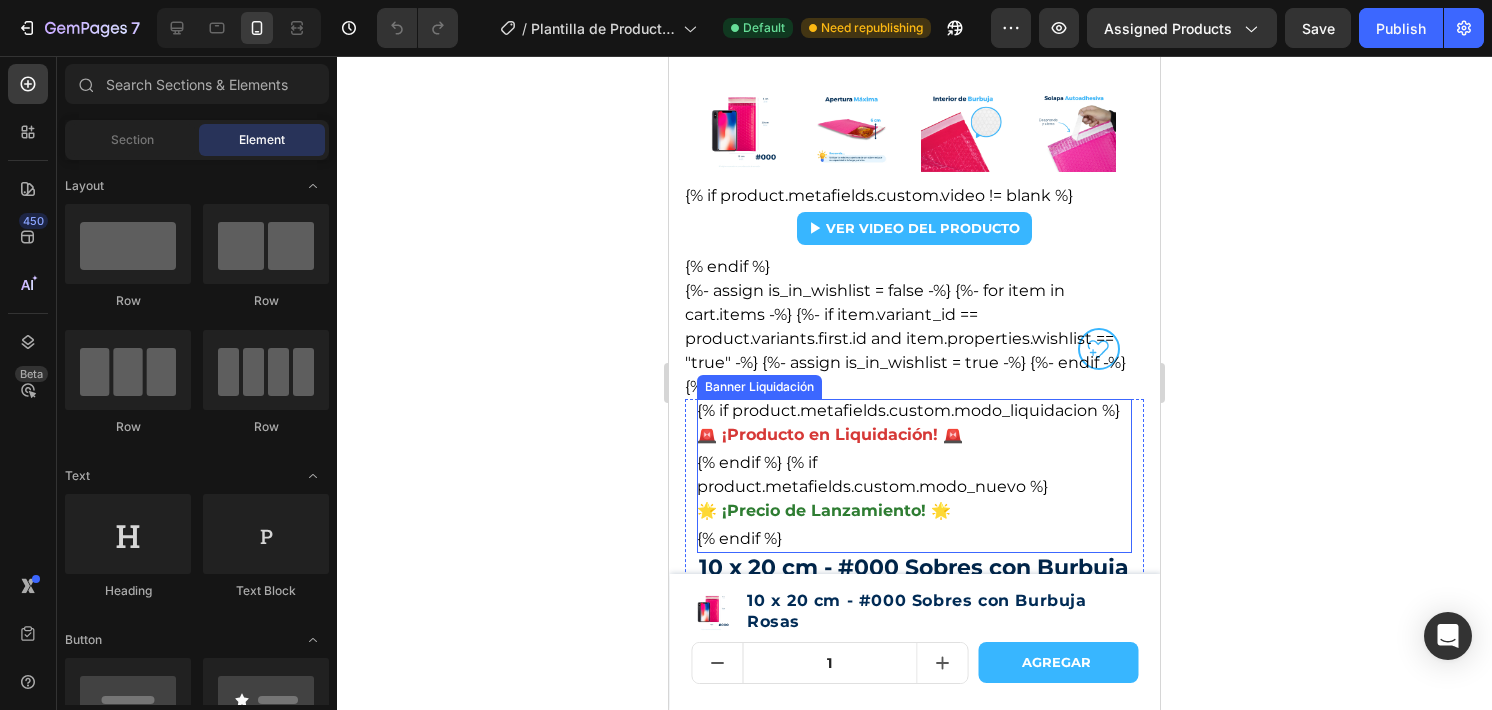 scroll, scrollTop: 686, scrollLeft: 0, axis: vertical 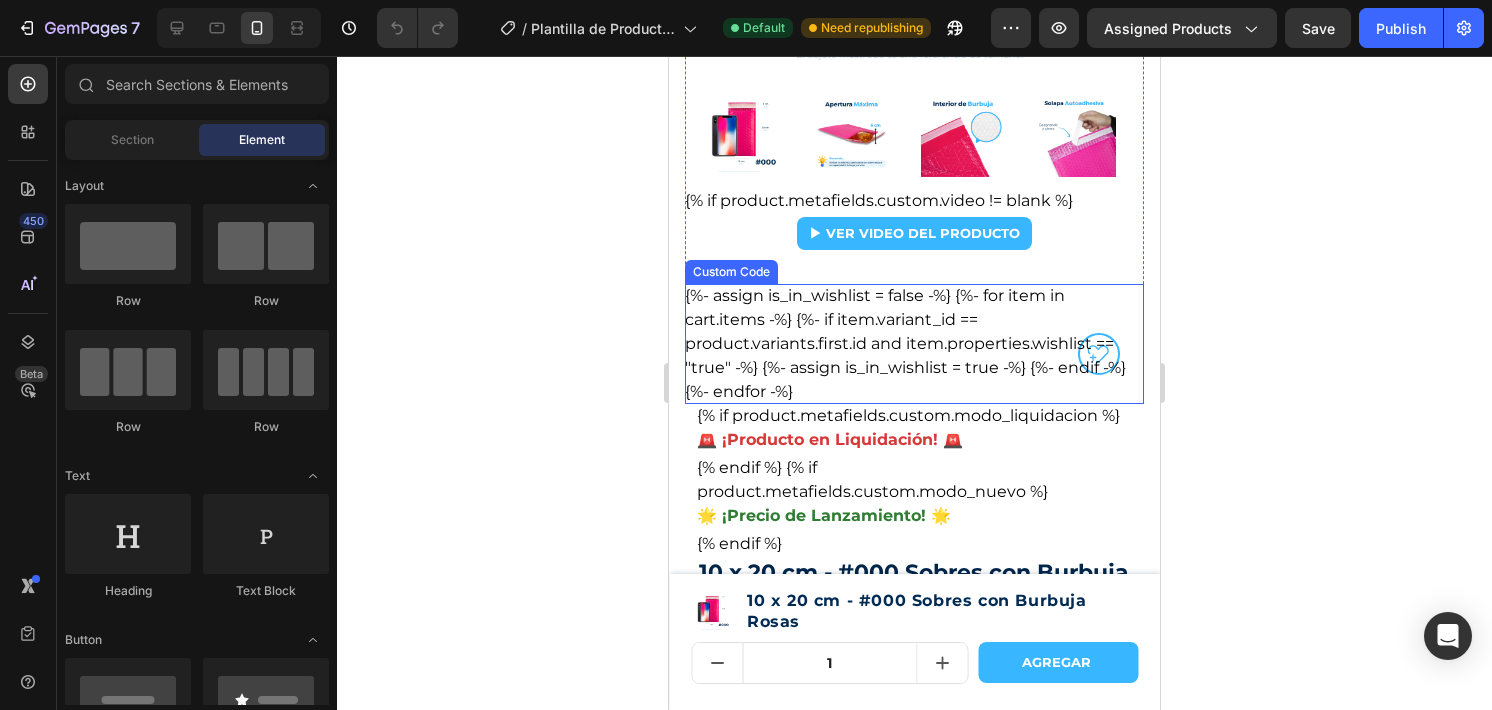 click on "{%- assign is_in_wishlist = false -%}
{%- for item in cart.items -%}
{%- if item.variant_id == product.variants.first.id and item.properties.wishlist == "true" -%}
{%- assign is_in_wishlist = true -%}
{%- endif -%}
{%- endfor -%}" at bounding box center [914, 344] 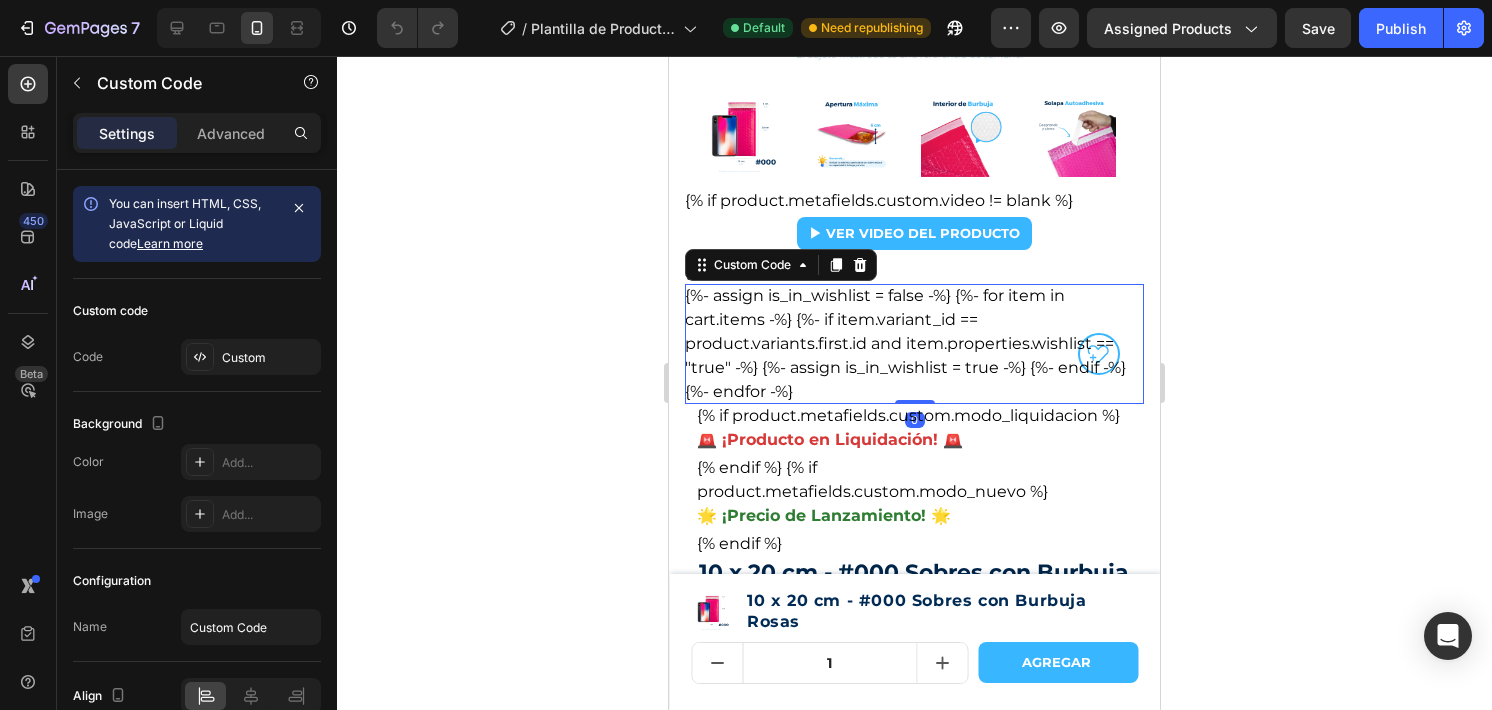 drag, startPoint x: 1100, startPoint y: 335, endPoint x: 1044, endPoint y: 360, distance: 61.326992 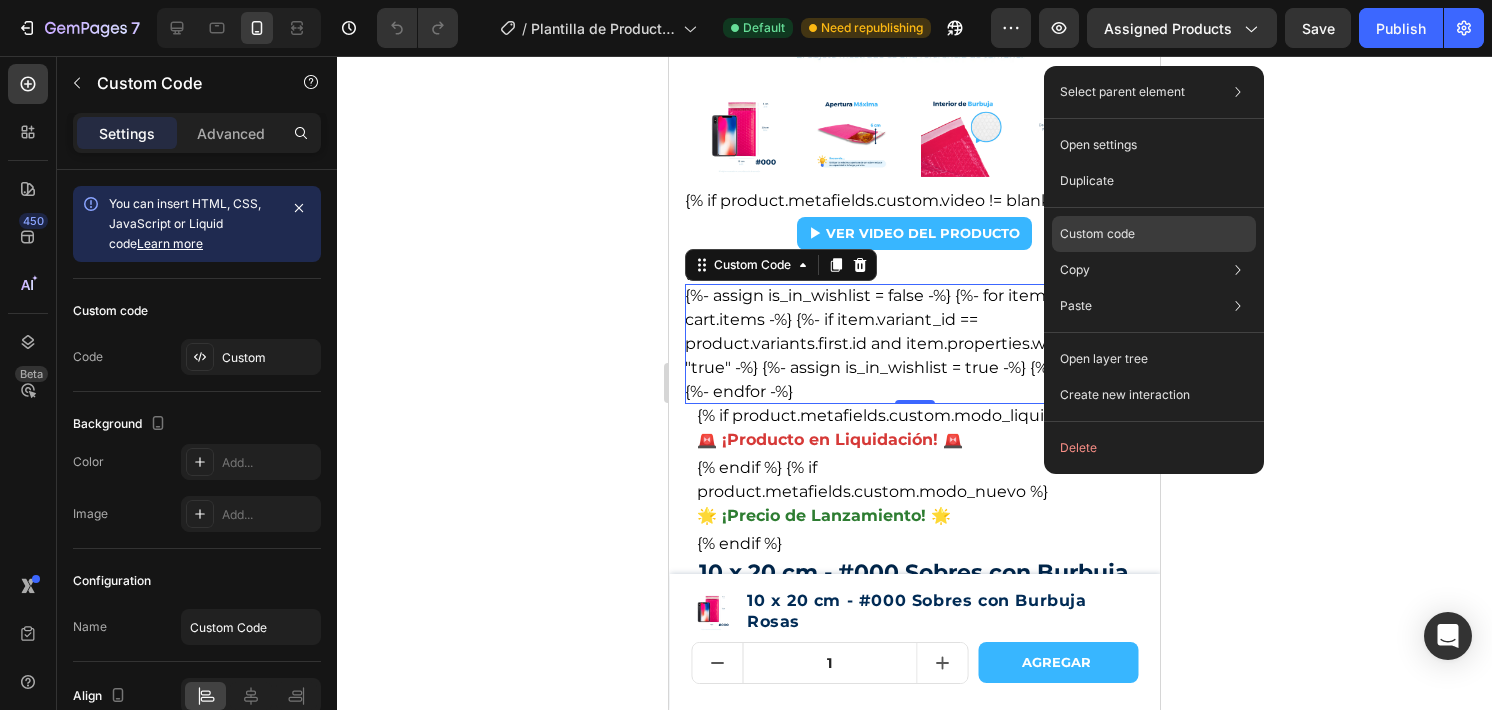 click on "Custom code" at bounding box center [1097, 234] 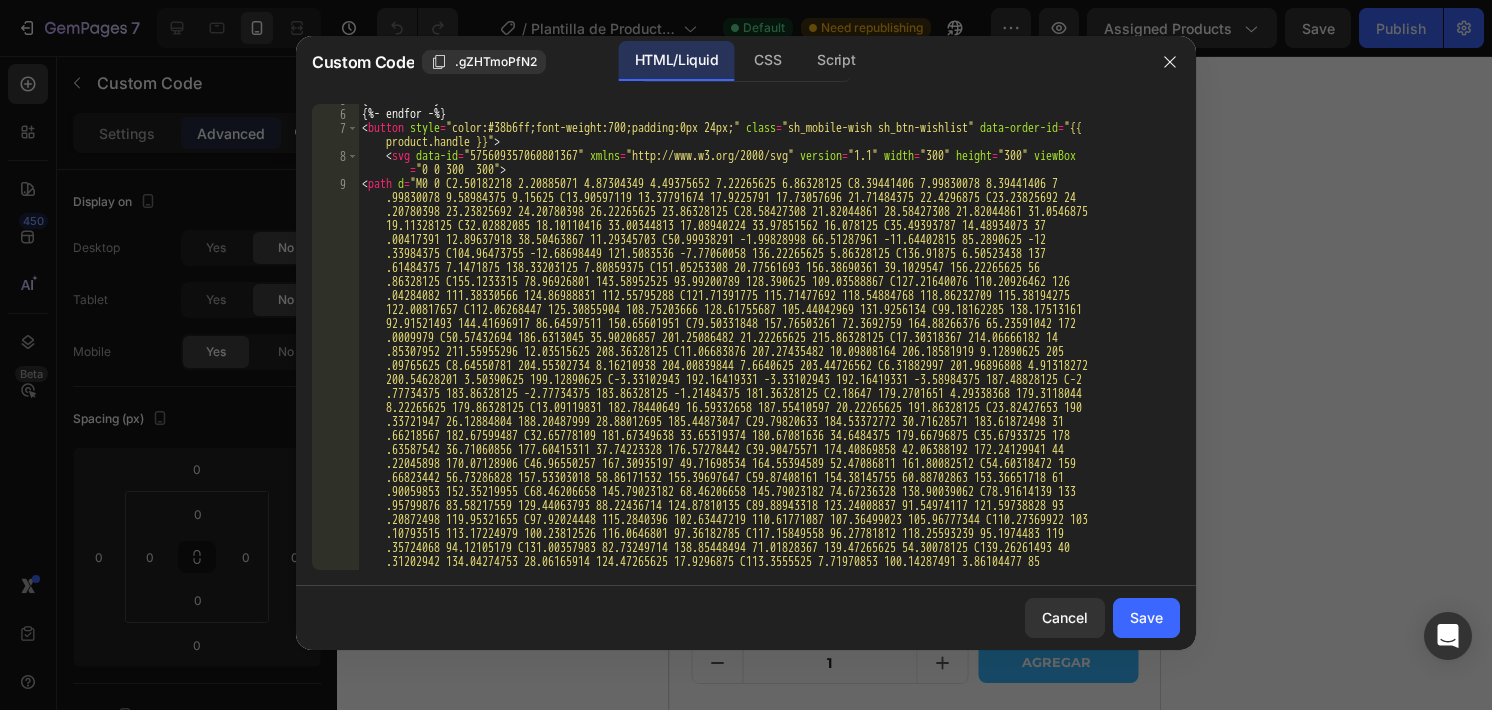 scroll, scrollTop: 68, scrollLeft: 0, axis: vertical 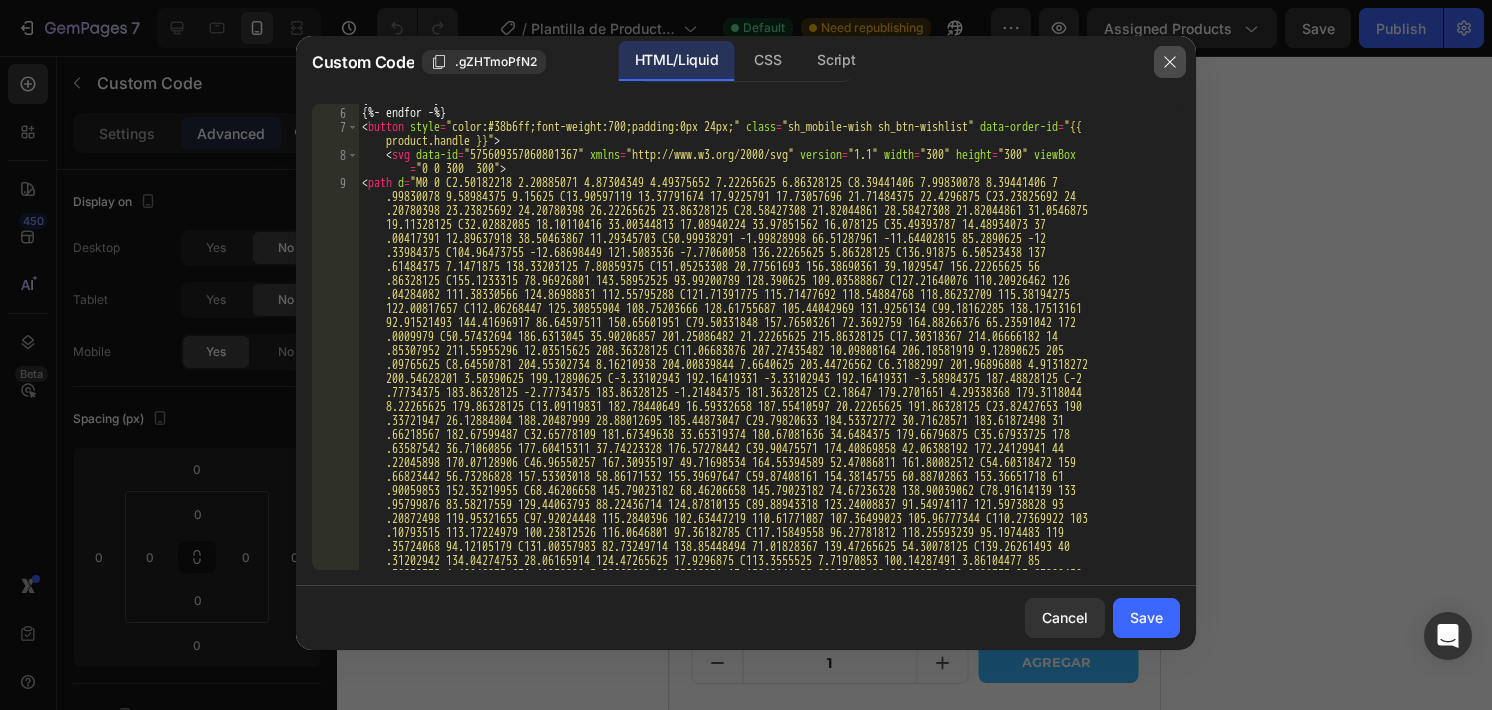 click at bounding box center [1170, 62] 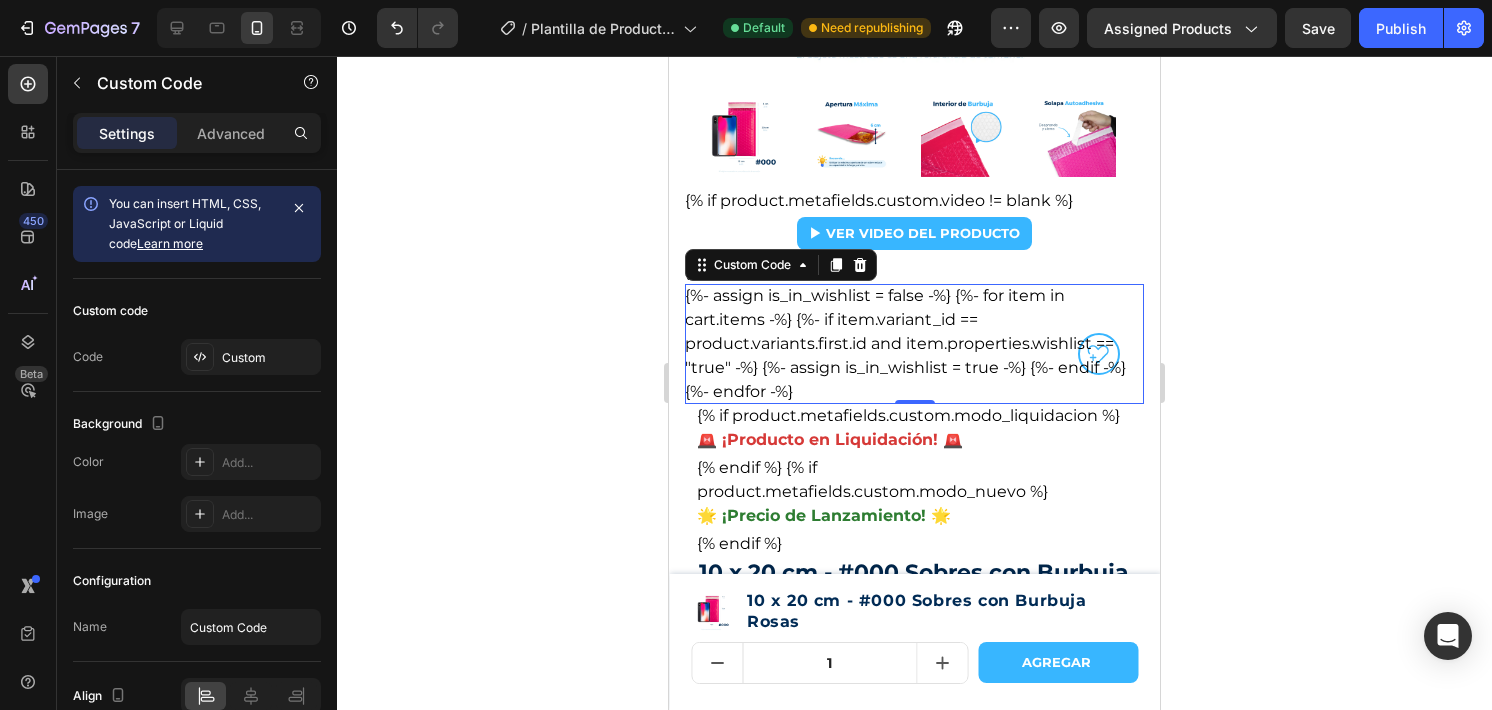 click on "{%- assign is_in_wishlist = false -%}
{%- for item in cart.items -%}
{%- if item.variant_id == product.variants.first.id and item.properties.wishlist == "true" -%}
{%- assign is_in_wishlist = true -%}
{%- endif -%}
{%- endfor -%}" at bounding box center (914, 344) 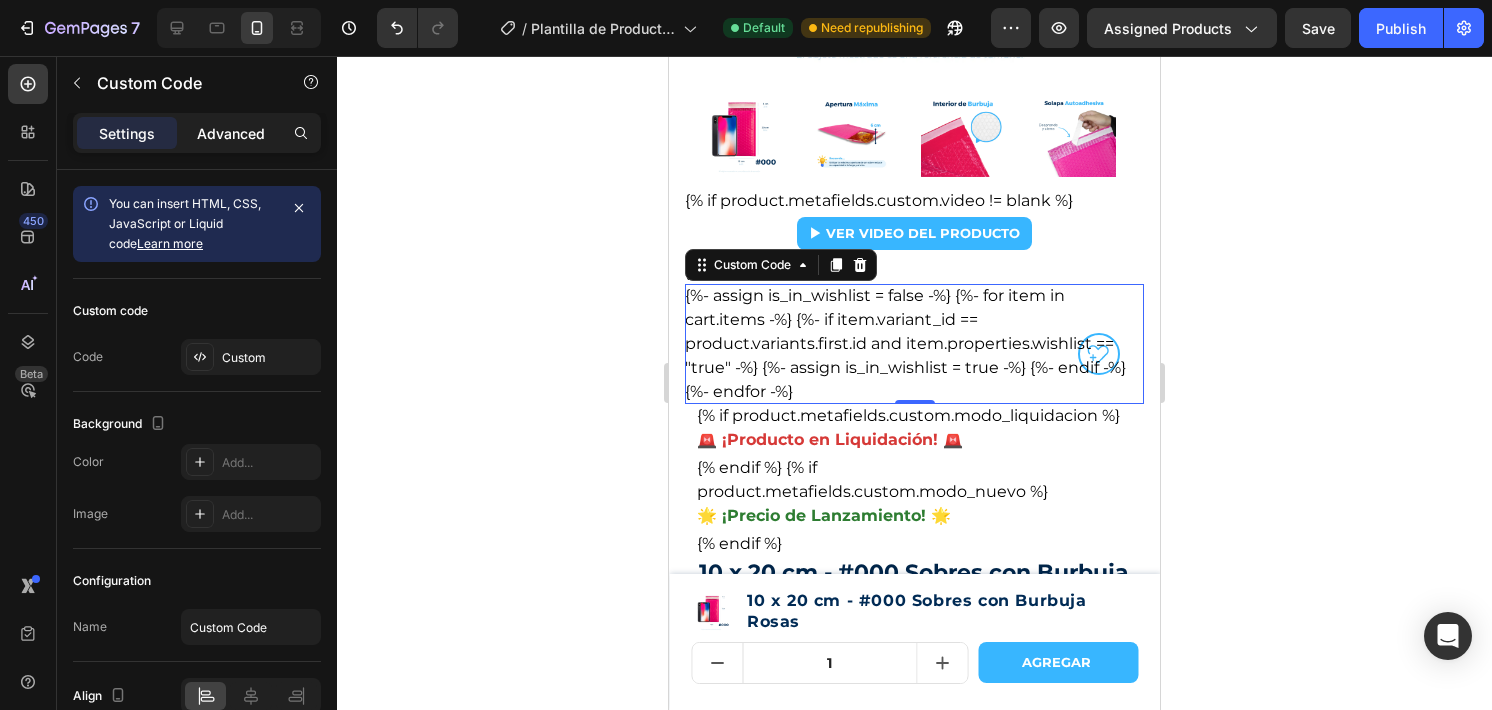 click on "Advanced" at bounding box center [231, 133] 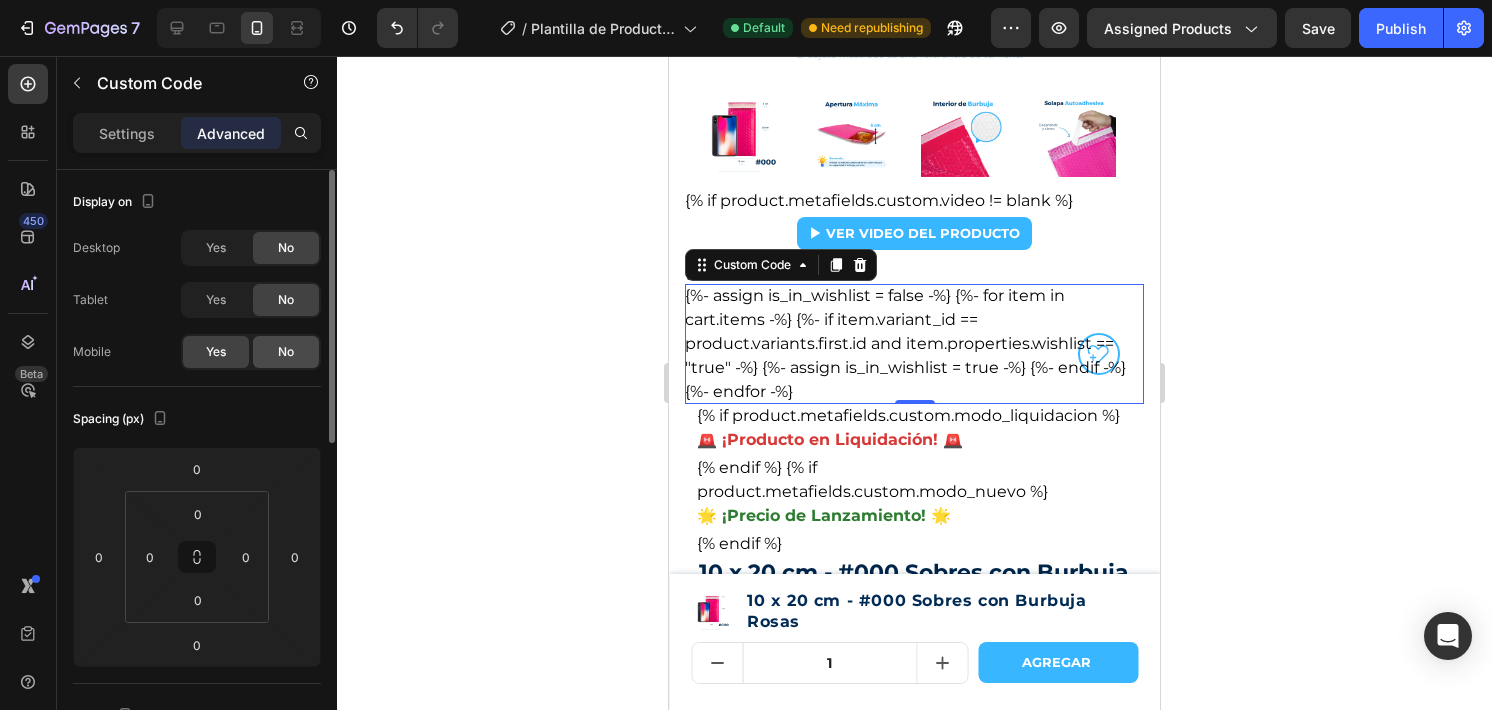 click on "No" 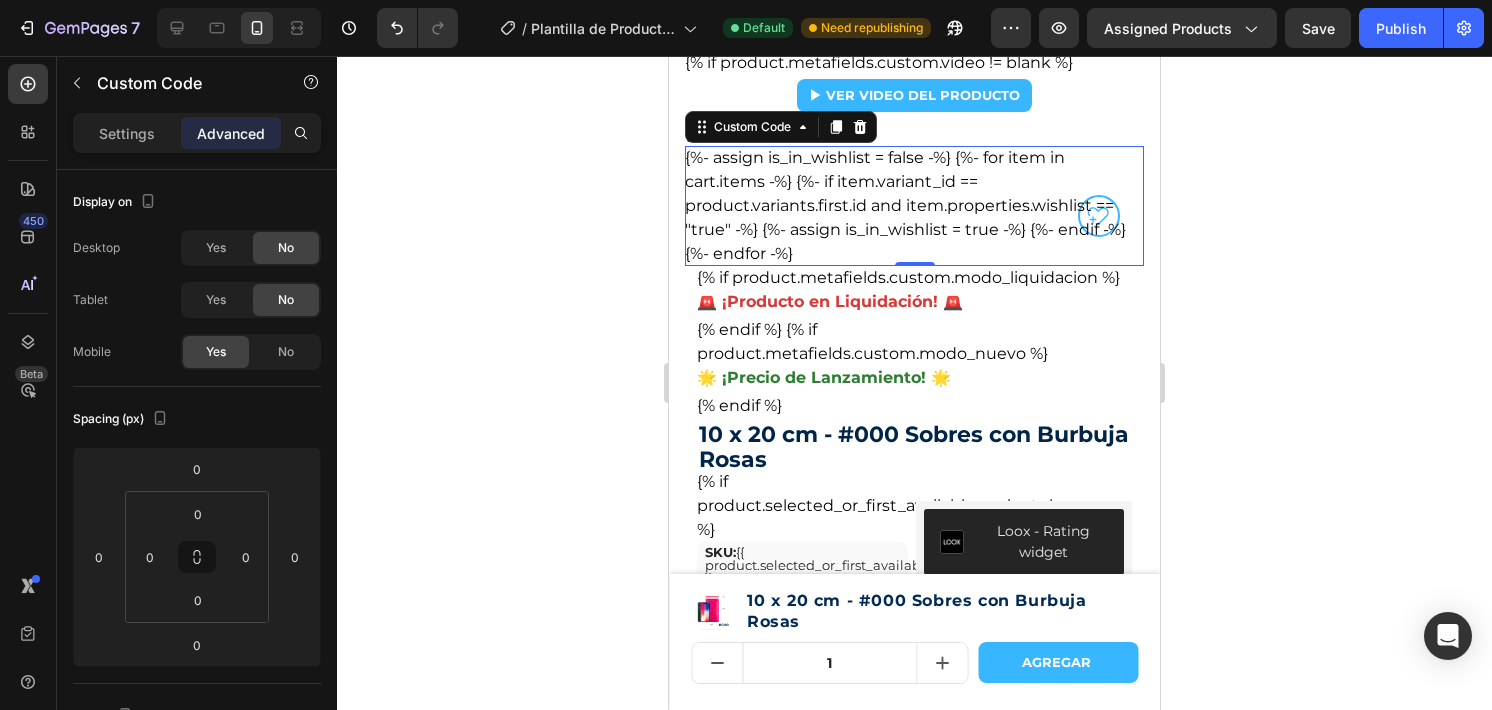 scroll, scrollTop: 824, scrollLeft: 0, axis: vertical 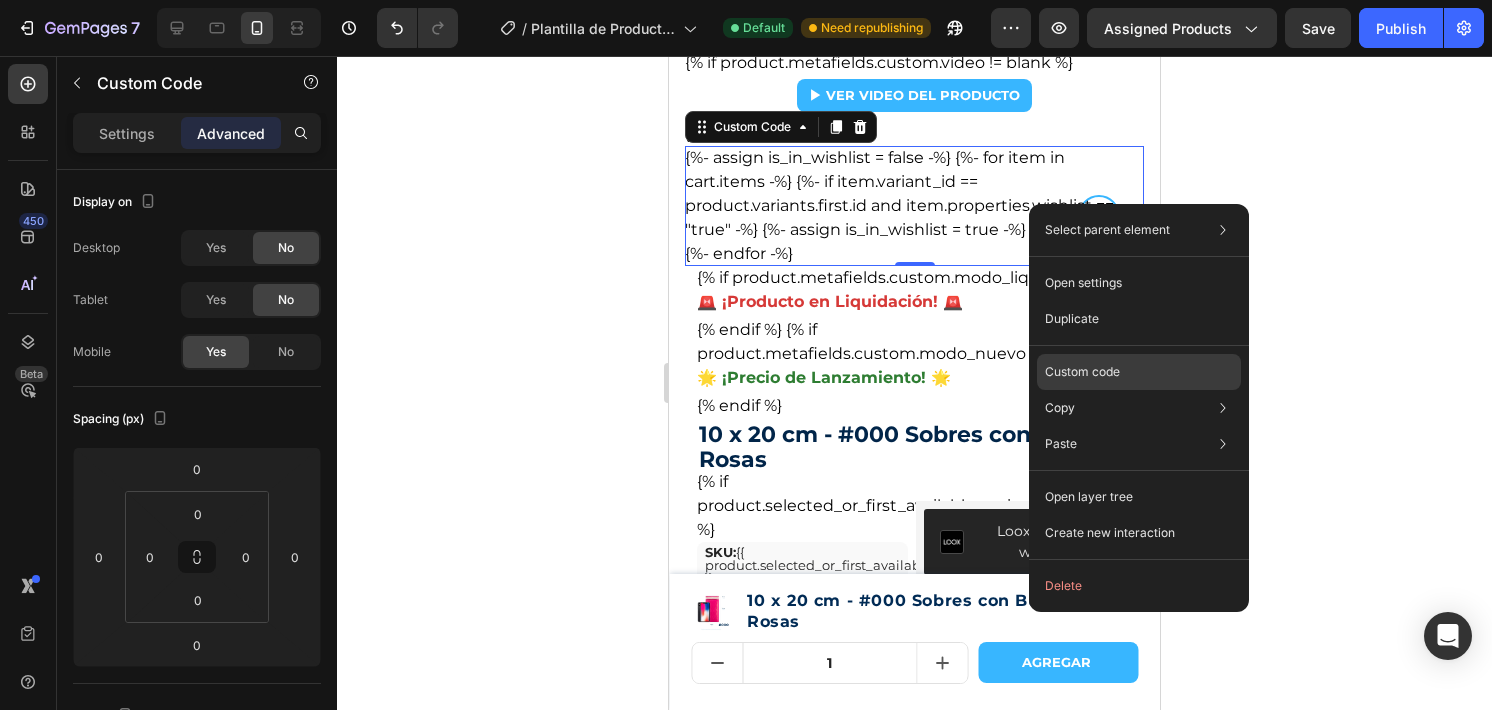 click on "Custom code" at bounding box center [1082, 372] 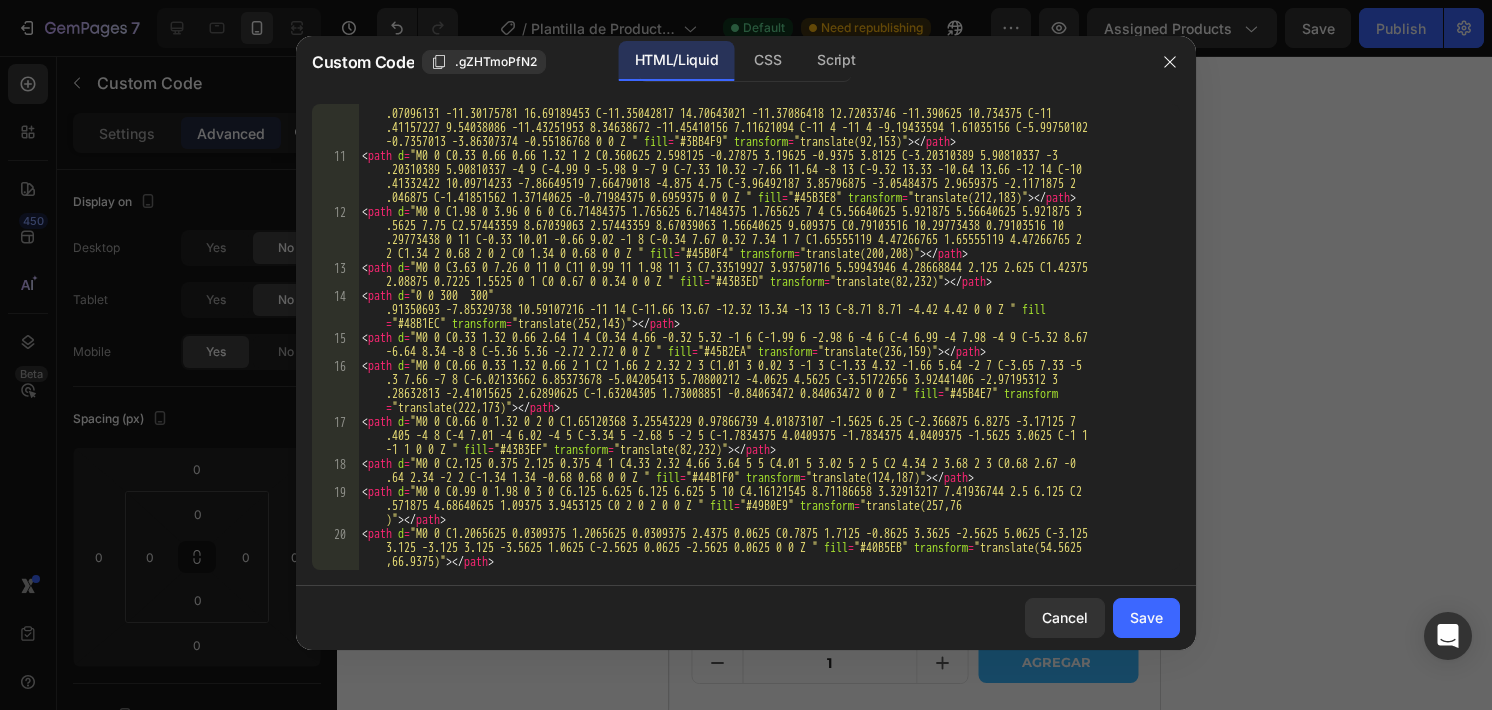 scroll, scrollTop: 1158, scrollLeft: 0, axis: vertical 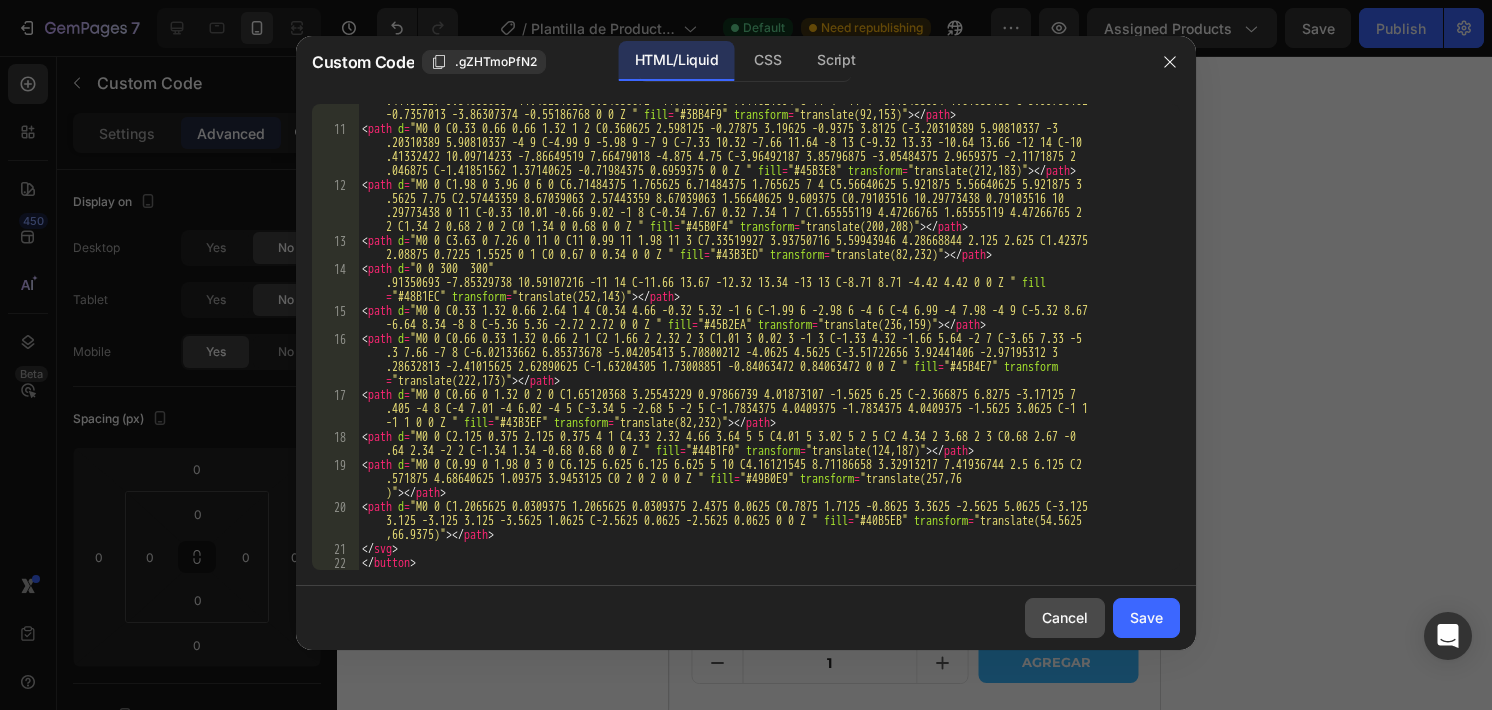 click on "Cancel" 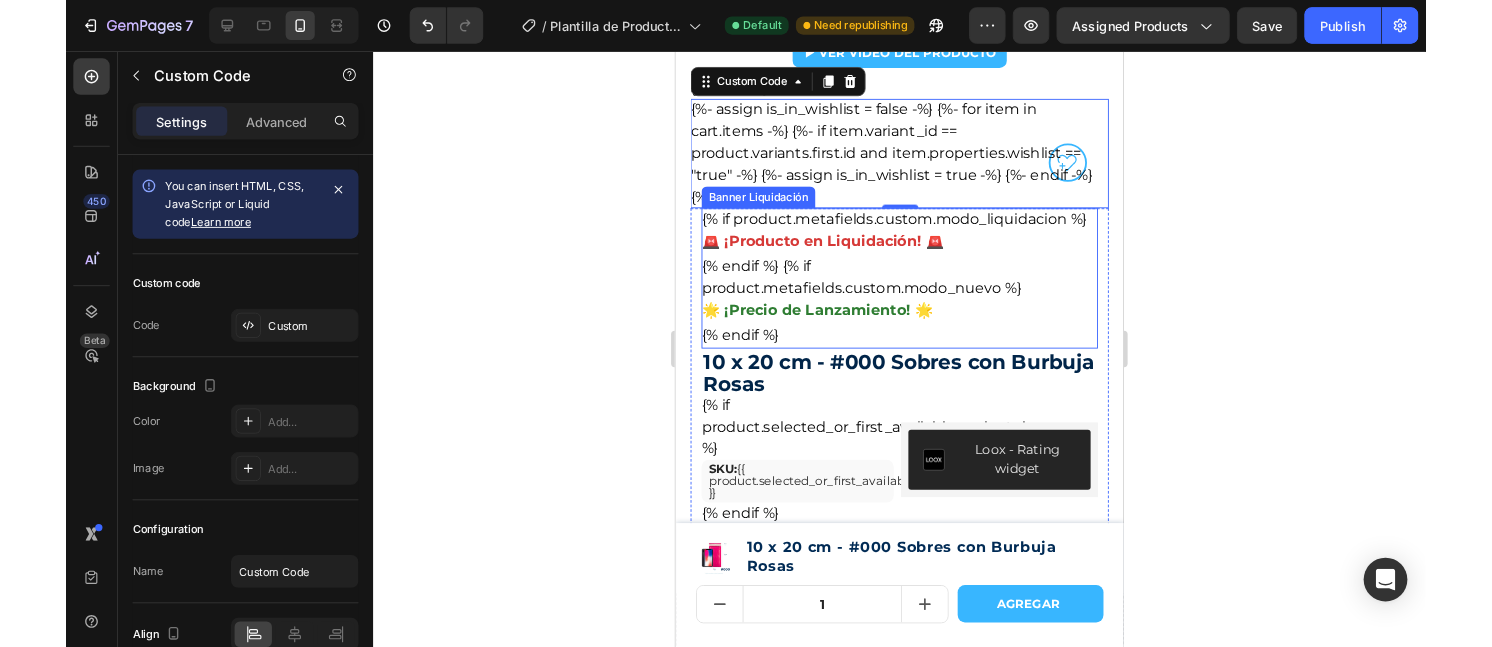 scroll, scrollTop: 854, scrollLeft: 0, axis: vertical 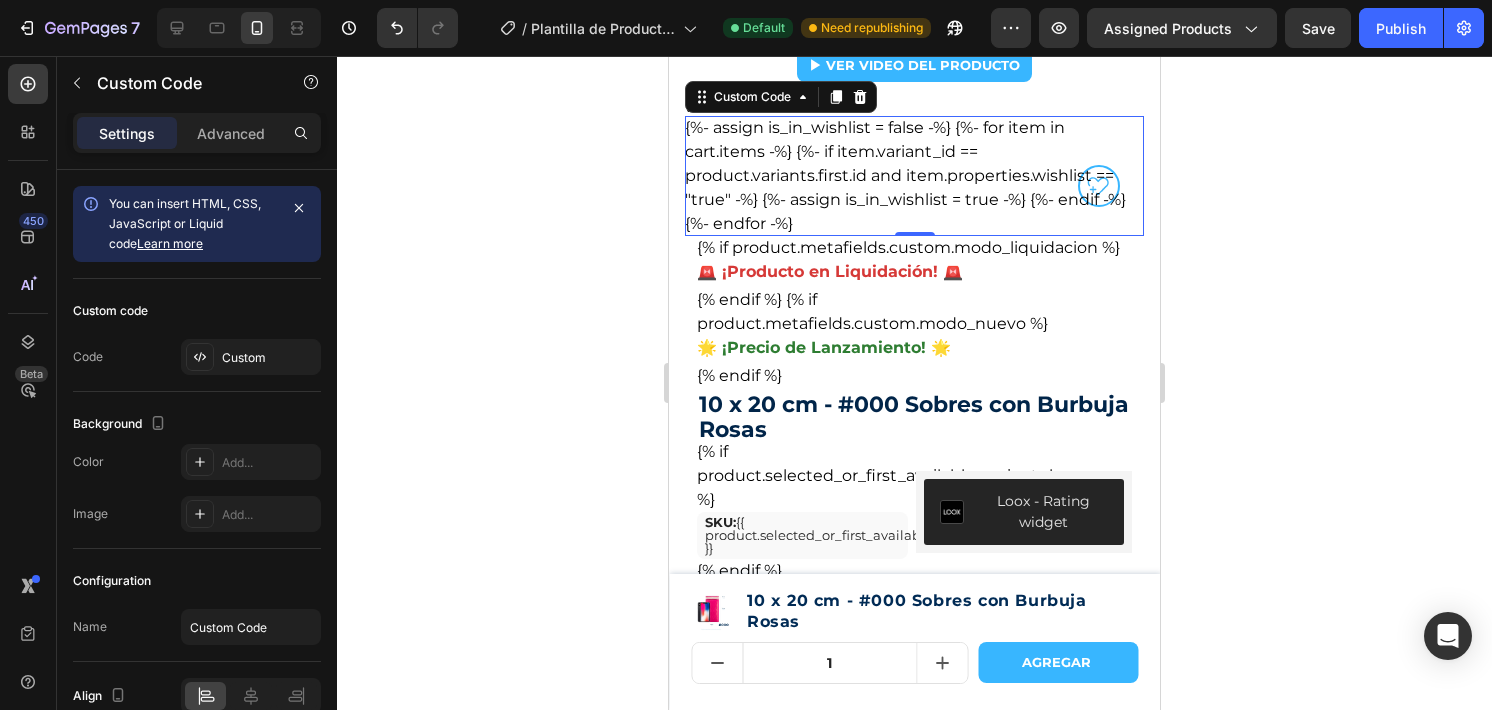 click 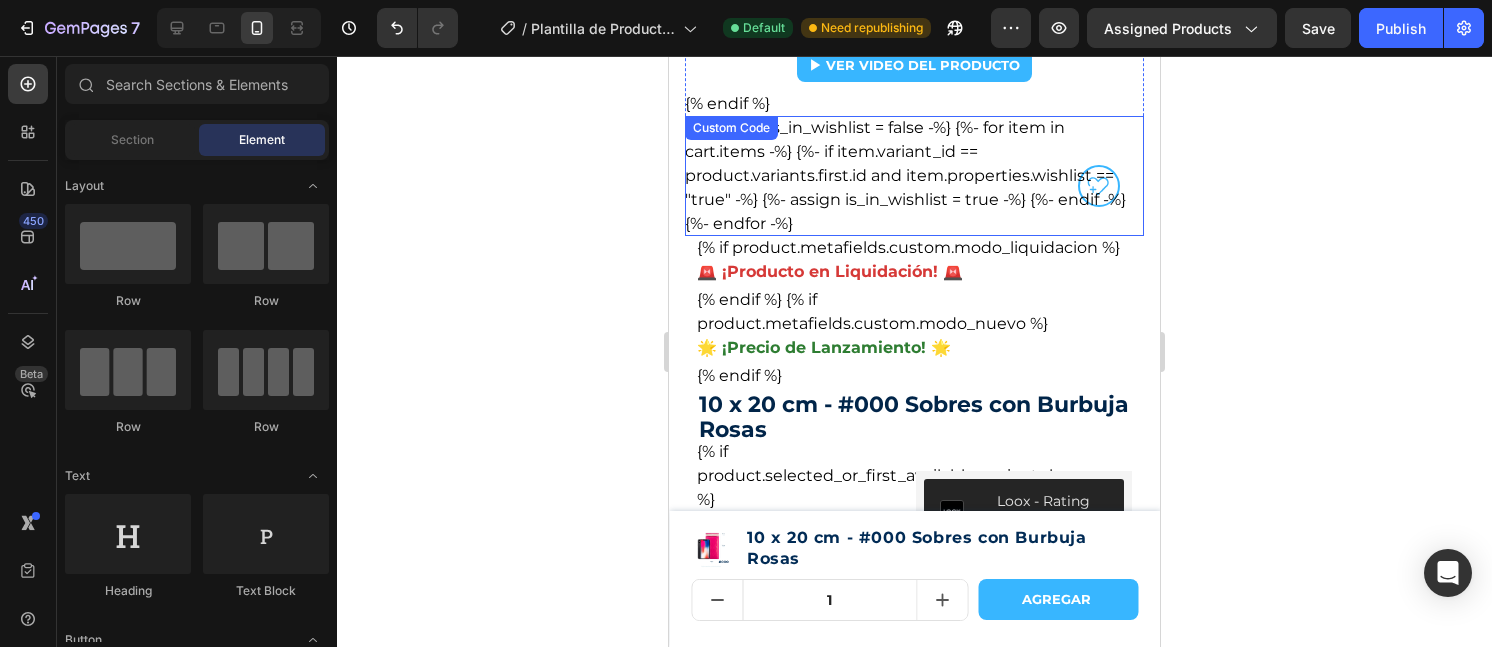 click on "{%- assign is_in_wishlist = false -%}
{%- for item in cart.items -%}
{%- if item.variant_id == product.variants.first.id and item.properties.wishlist == "true" -%}
{%- assign is_in_wishlist = true -%}
{%- endif -%}
{%- endfor -%}" at bounding box center [914, 176] 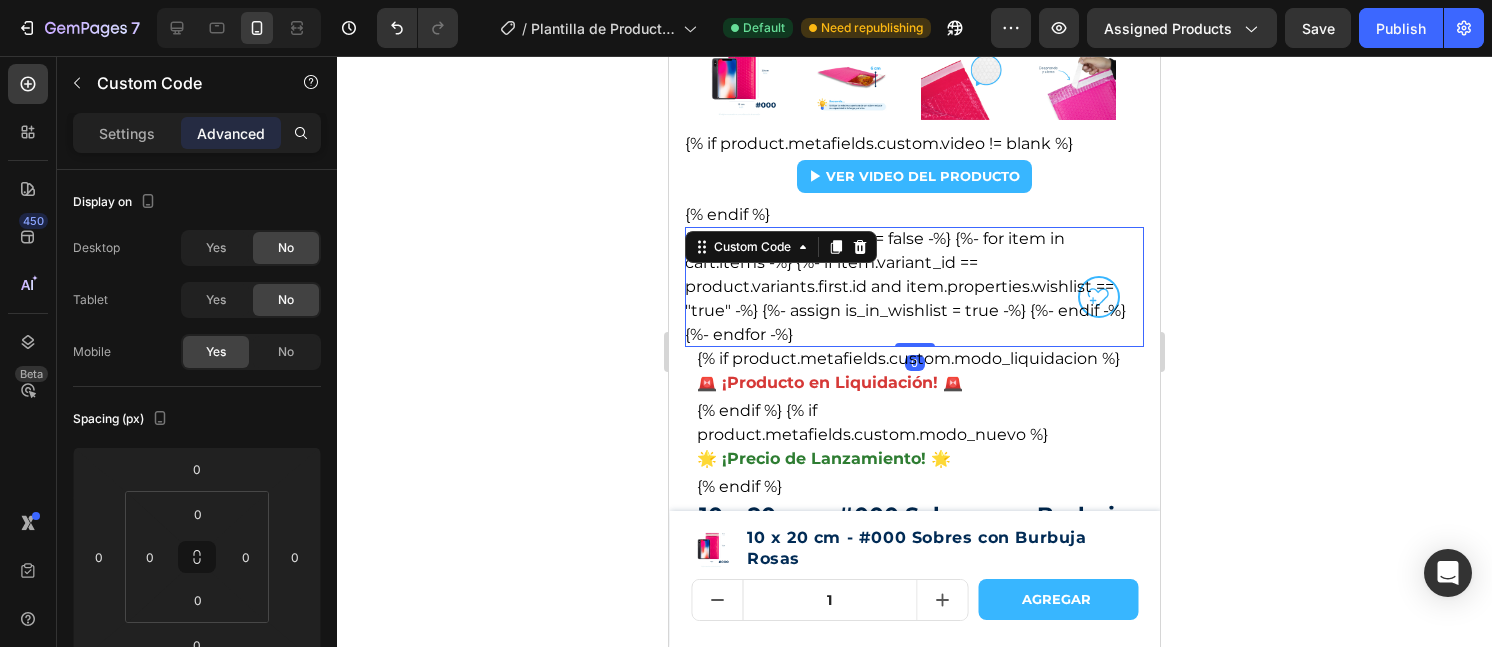 scroll, scrollTop: 739, scrollLeft: 0, axis: vertical 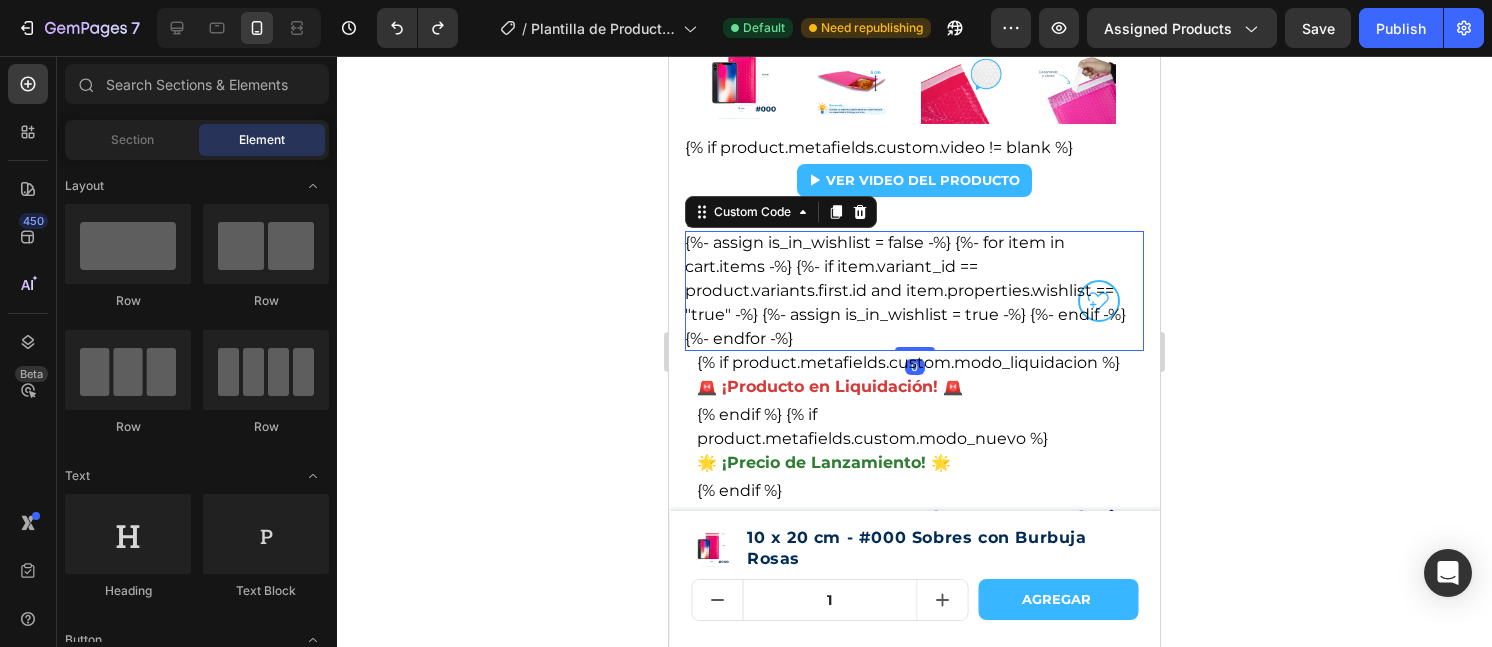 click on "{%- assign is_in_wishlist = false -%}
{%- for item in cart.items -%}
{%- if item.variant_id == product.variants.first.id and item.properties.wishlist == "true" -%}
{%- assign is_in_wishlist = true -%}
{%- endif -%}
{%- endfor -%}" at bounding box center [914, 291] 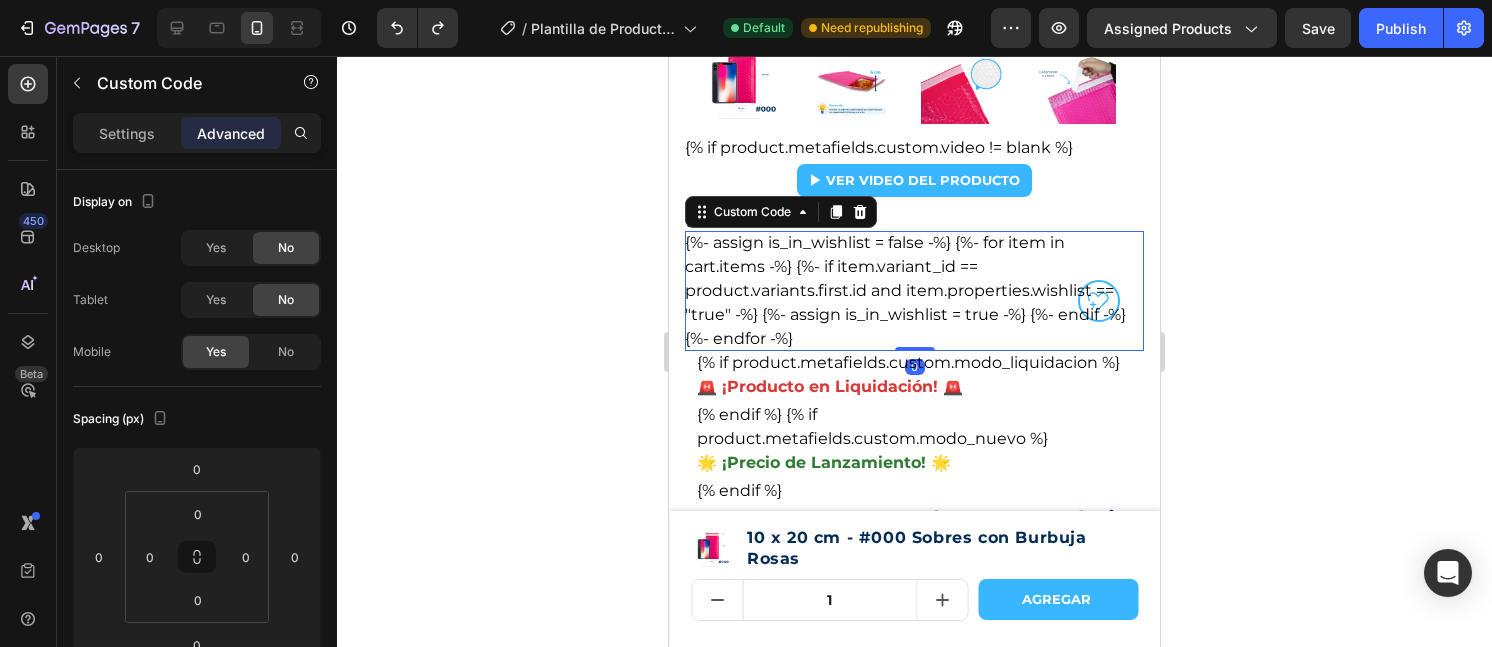 click on "{%- assign is_in_wishlist = false -%}
{%- for item in cart.items -%}
{%- if item.variant_id == product.variants.first.id and item.properties.wishlist == "true" -%}
{%- assign is_in_wishlist = true -%}
{%- endif -%}
{%- endfor -%}" at bounding box center [914, 291] 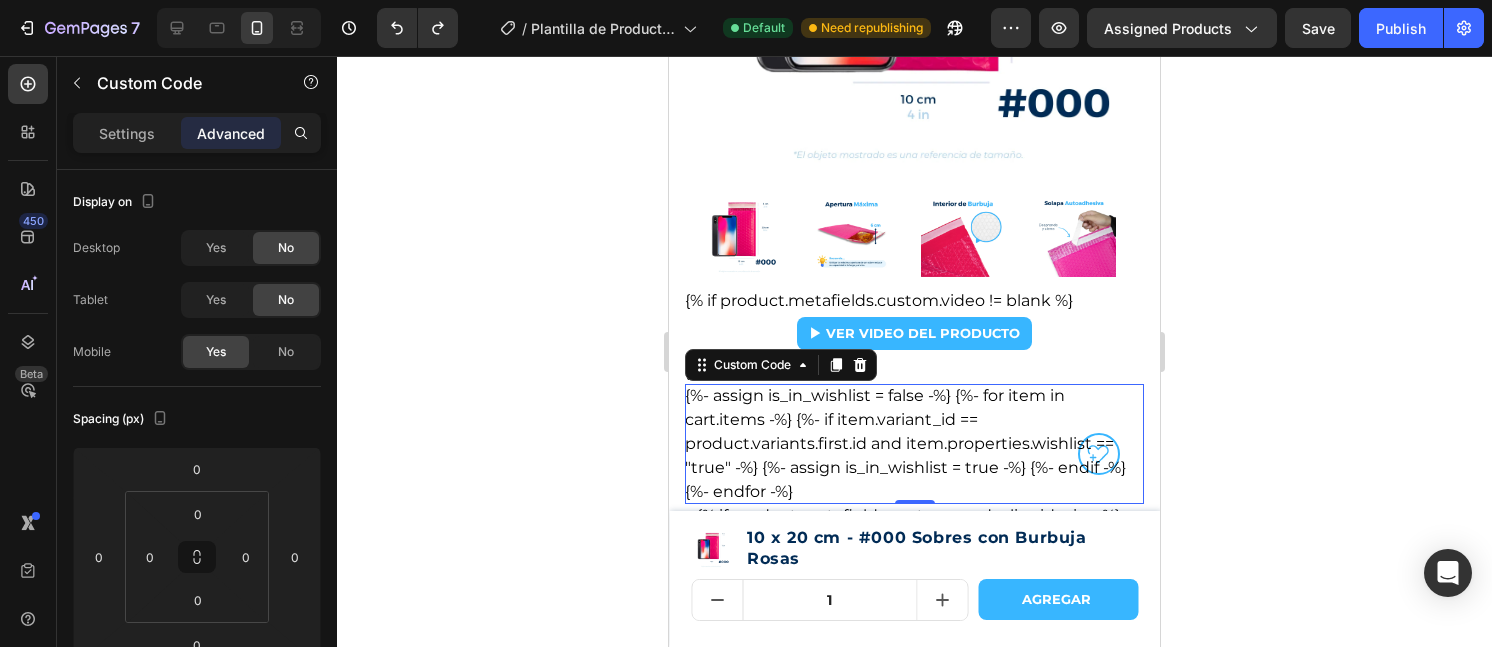 scroll, scrollTop: 584, scrollLeft: 0, axis: vertical 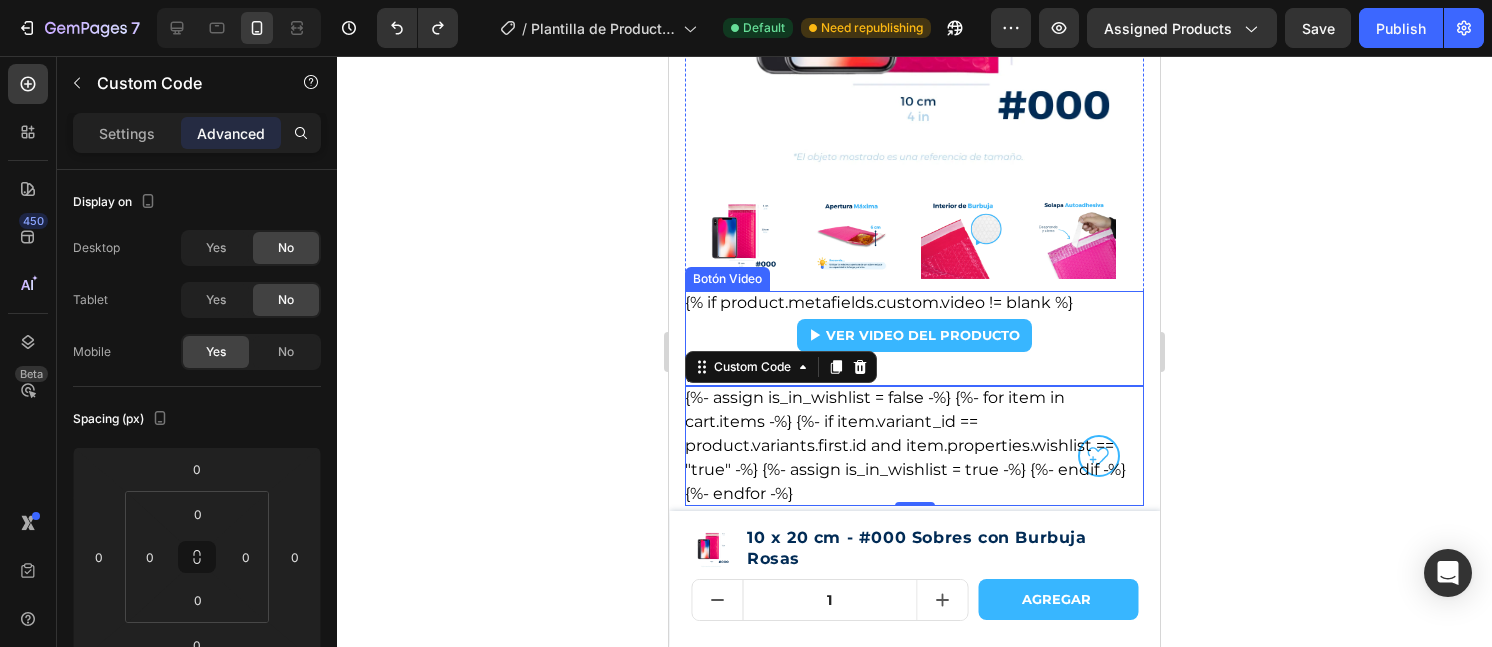 click on "▶ VER VIDEO DEL PRODUCTO" at bounding box center [914, 335] 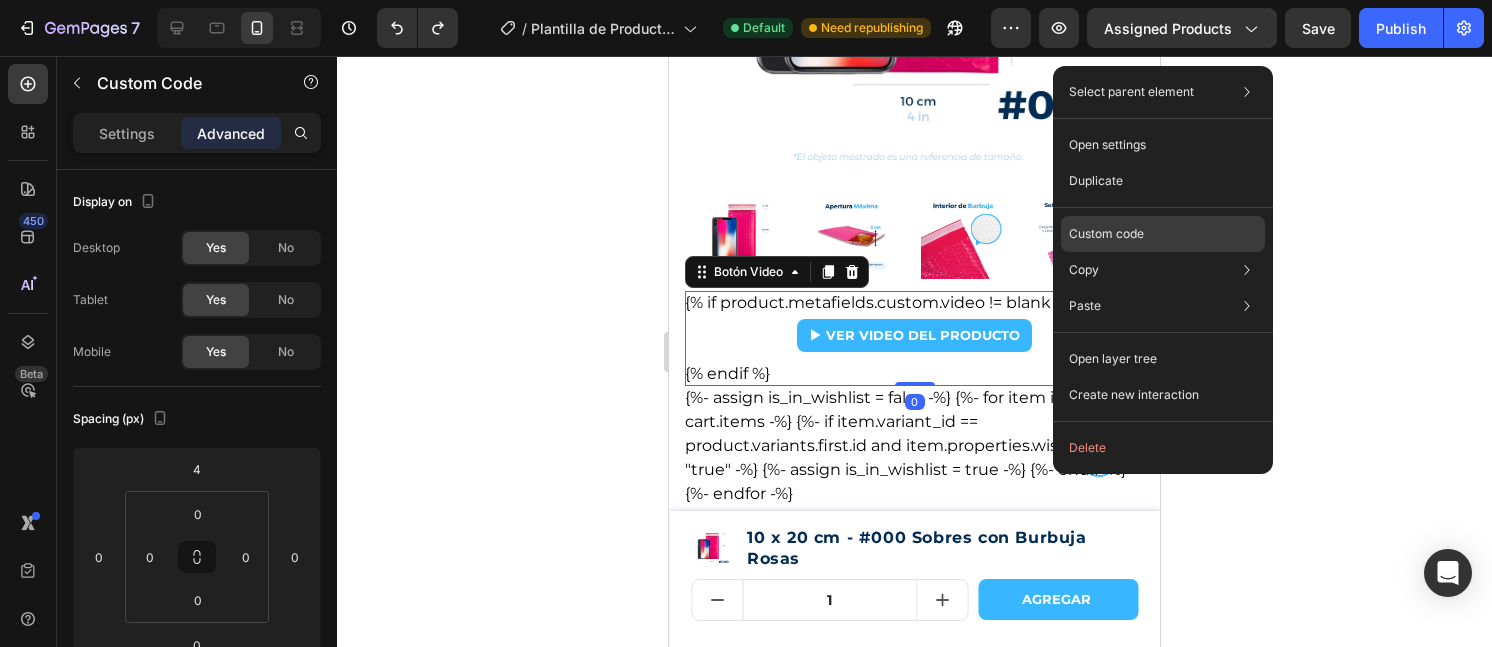 click on "Custom code" 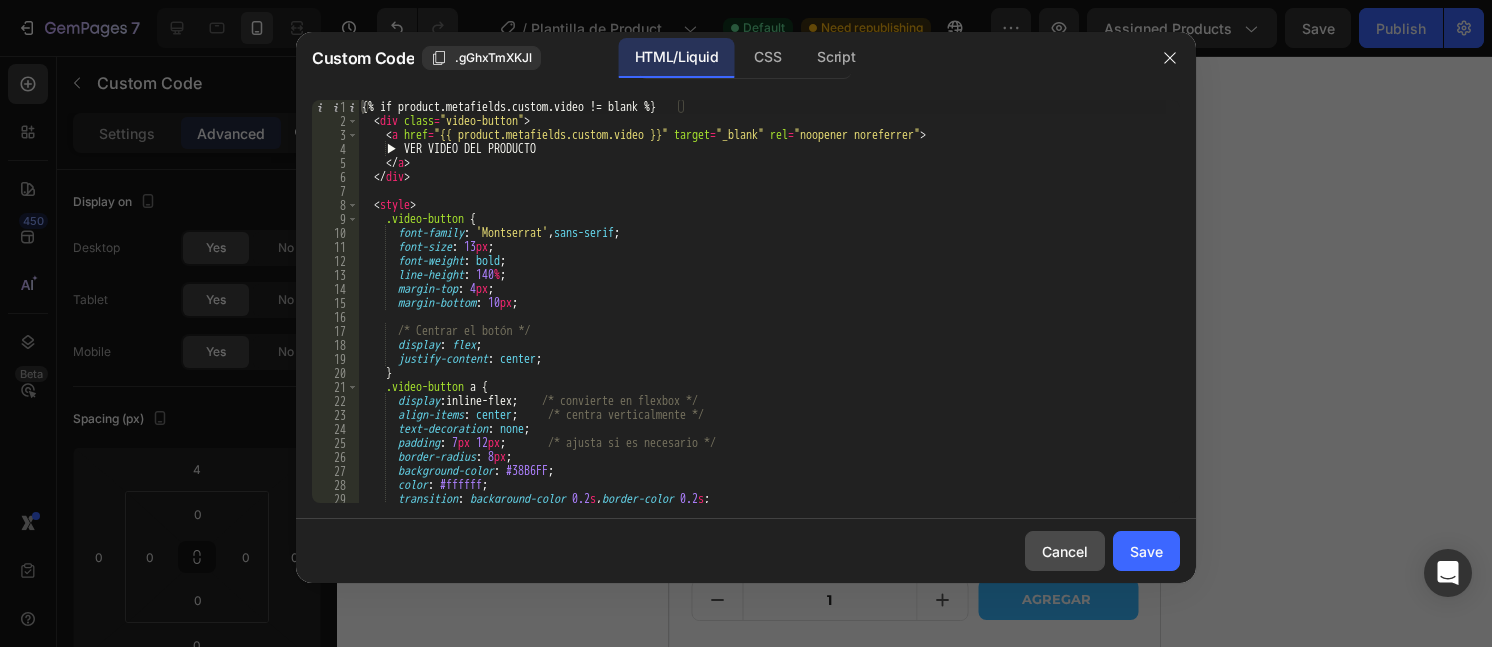 click on "Cancel" at bounding box center (1065, 551) 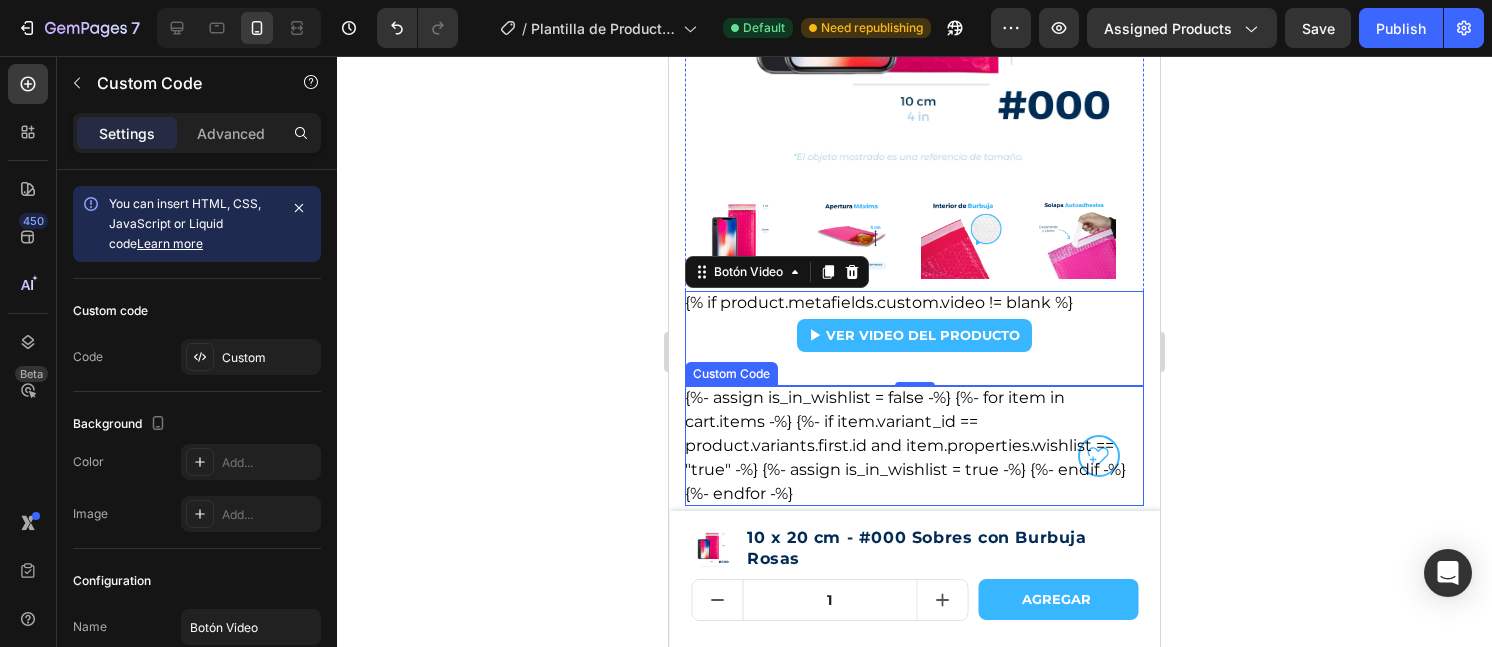 click on "{%- assign is_in_wishlist = false -%}
{%- for item in cart.items -%}
{%- if item.variant_id == product.variants.first.id and item.properties.wishlist == "true" -%}
{%- assign is_in_wishlist = true -%}
{%- endif -%}
{%- endfor -%}" at bounding box center (914, 446) 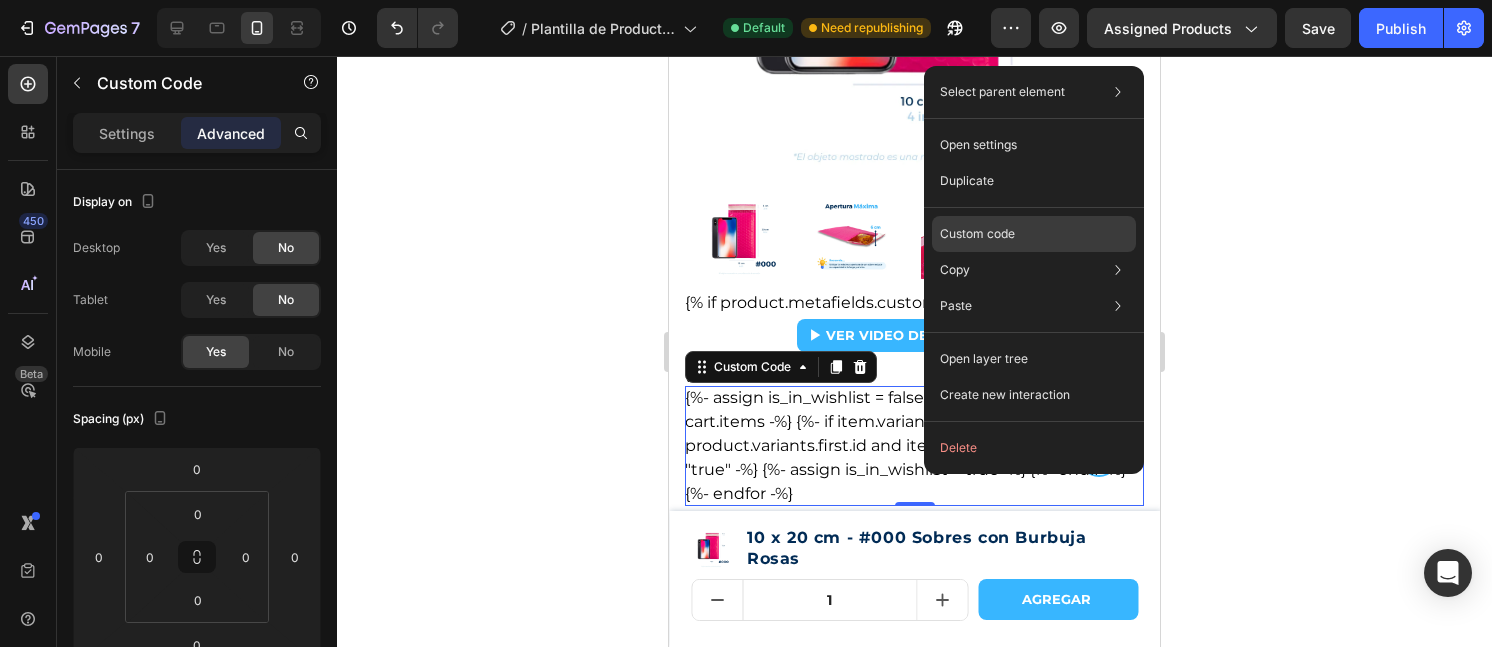 click on "Custom code" at bounding box center [977, 234] 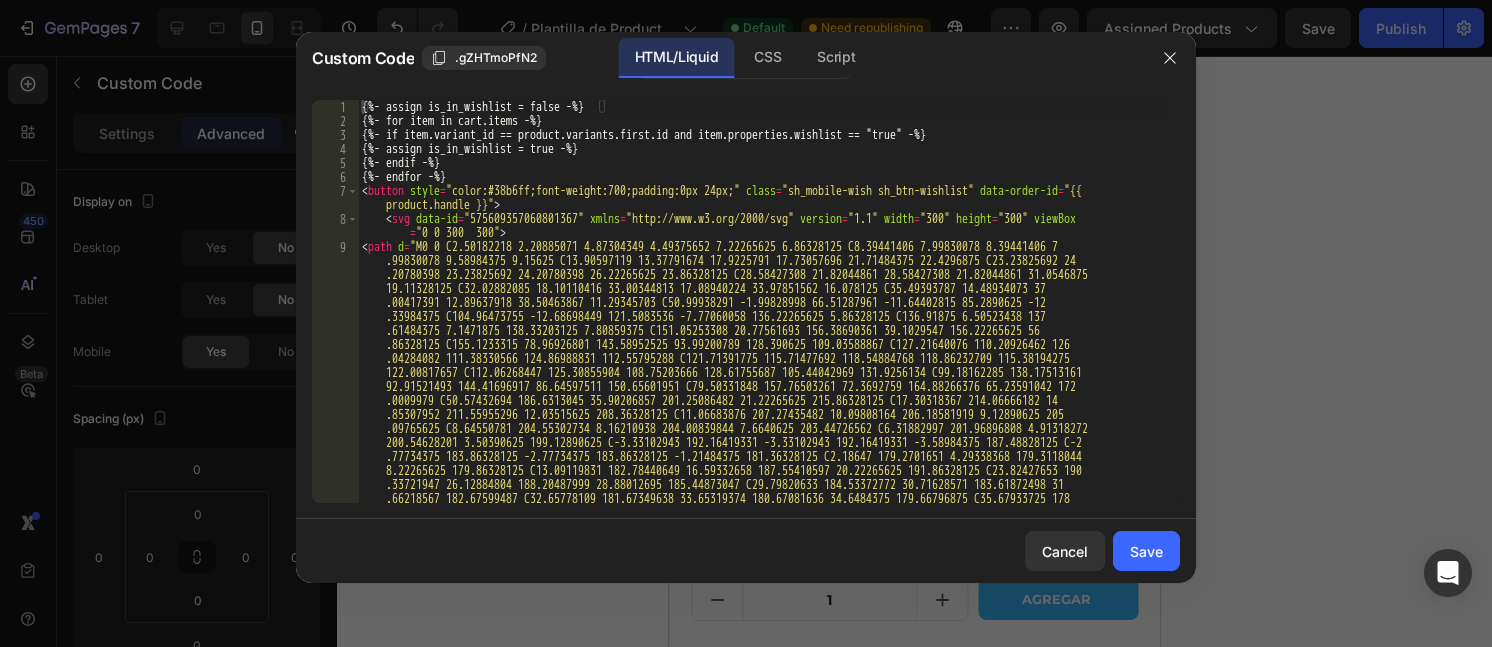 click on "<svg   data-id = "575609357060801367"   xmlns = "http://www.w3.org/2000/svg"   version = "1.1"   width = "300"   height = "300"   viewBox  = "0 0 300  300" > <path   d = "M0 0 C2.50182218 2.20885071 4.87304349 4.49375652 7.22265625 6.86328125 C8.39441406 7.99830078 8.39441406 7  9.99830078 9.58984375 9.15625 C13.90597119 13.37791674 17.9225791 17.73057696 21.71484375 22.4296875 C23.23825692 24  24.20780398 23.23825692 24.20780398 26.22265625 23.86328125 C28.58427308 21.82044861 28.58427308 21.82044861 31.0546875" at bounding box center [762, 609] 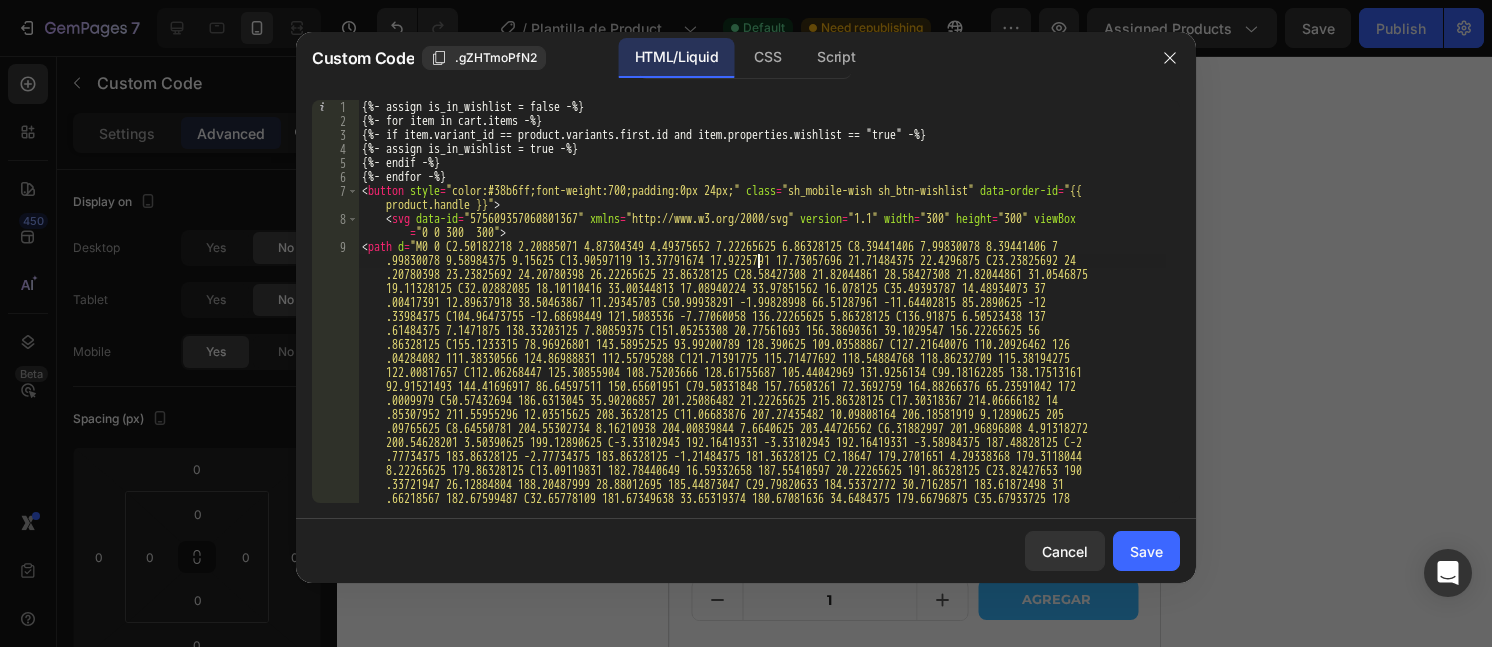 type on "</svg>
</button>" 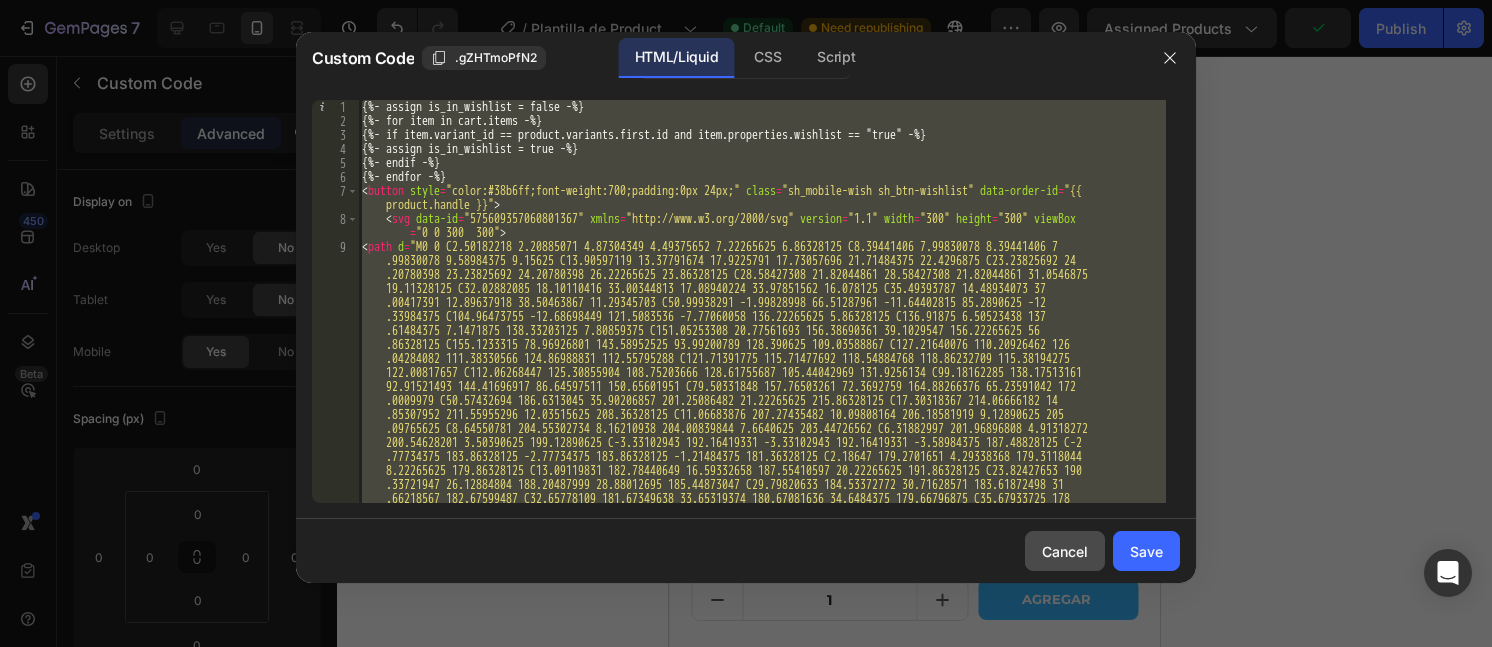 click on "Cancel" at bounding box center (1065, 551) 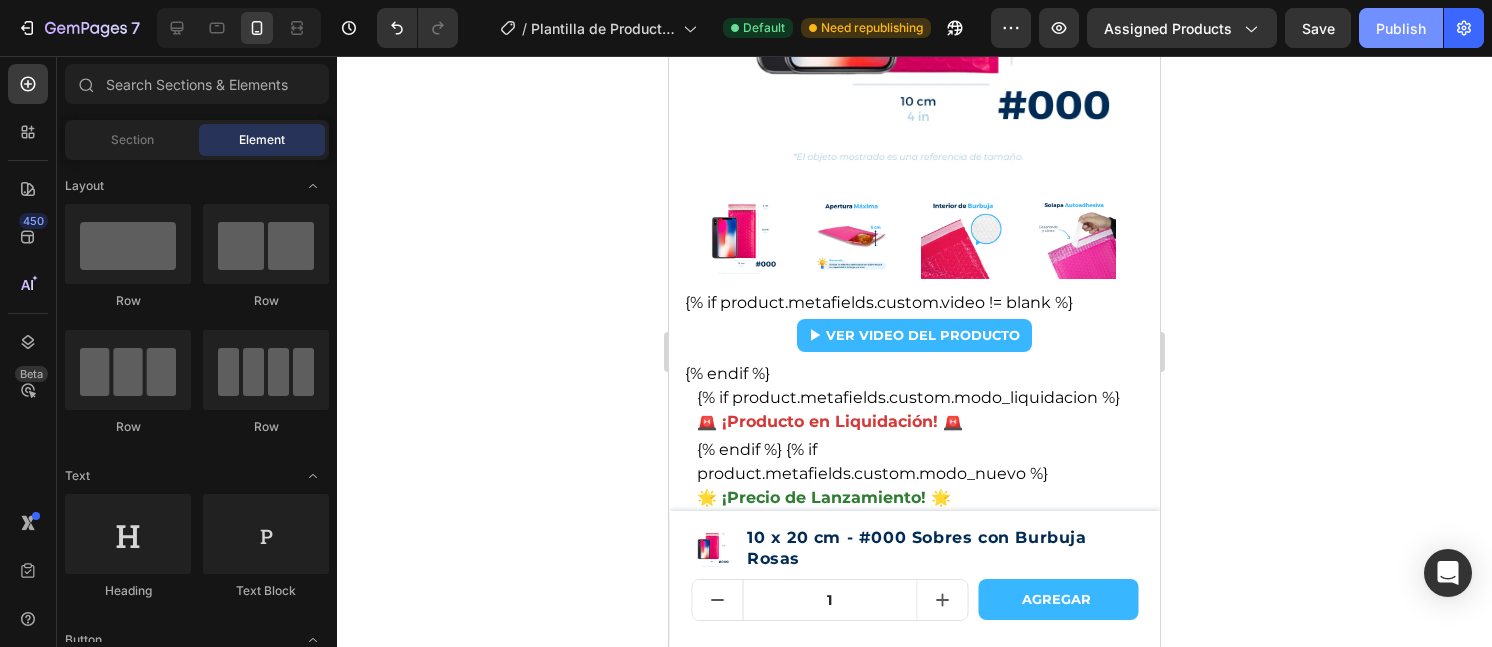 click on "Publish" 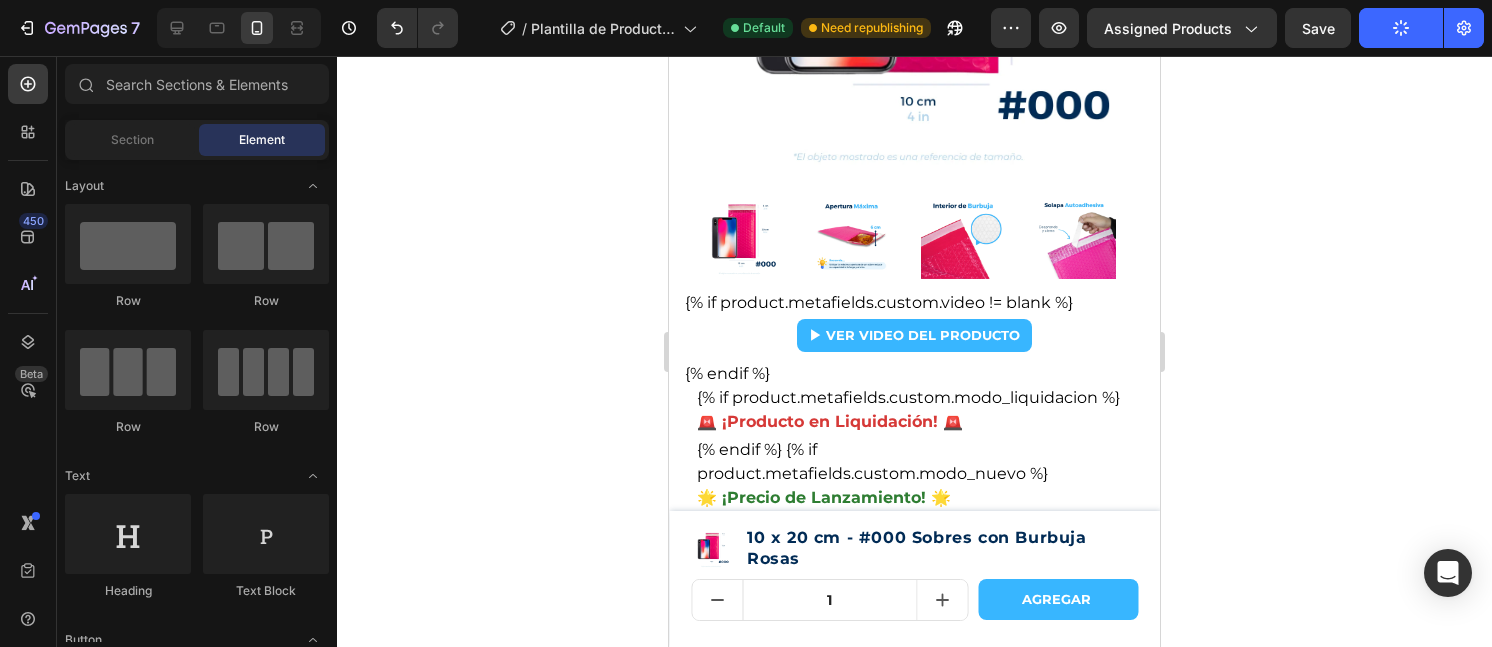 type 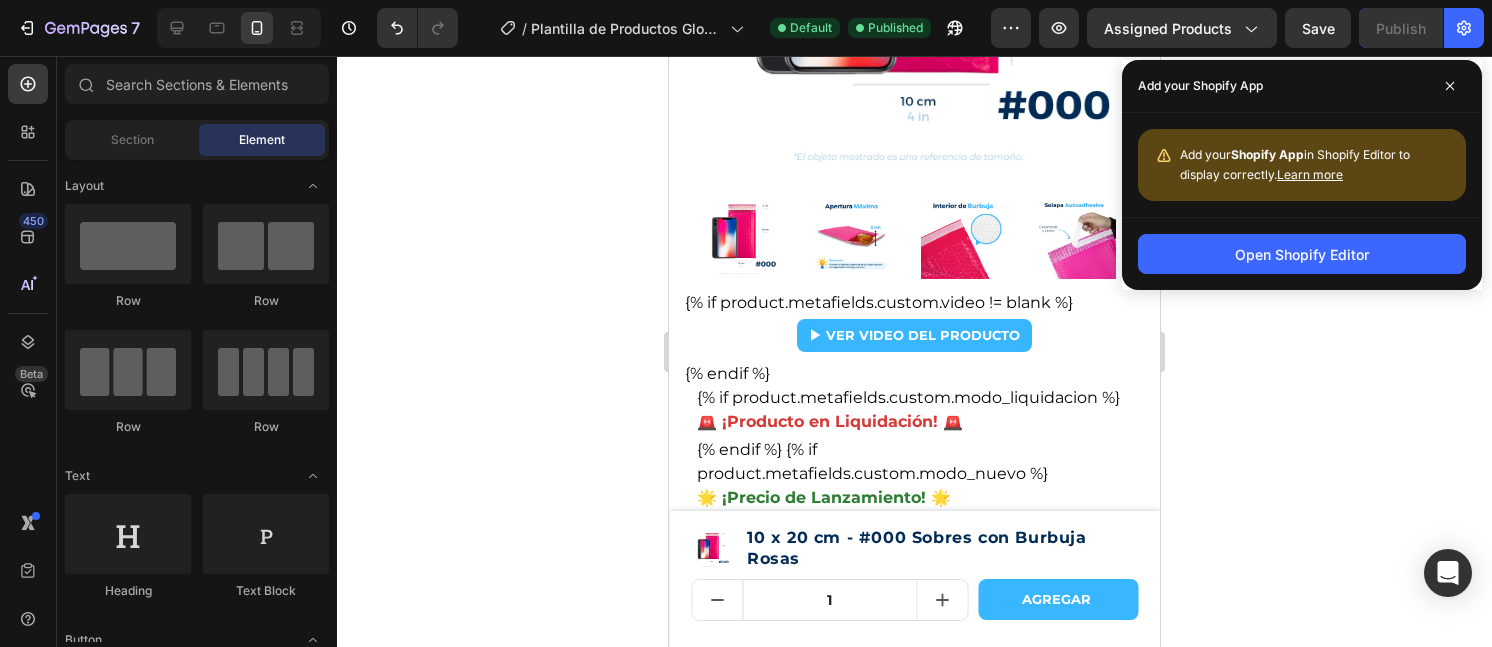 click 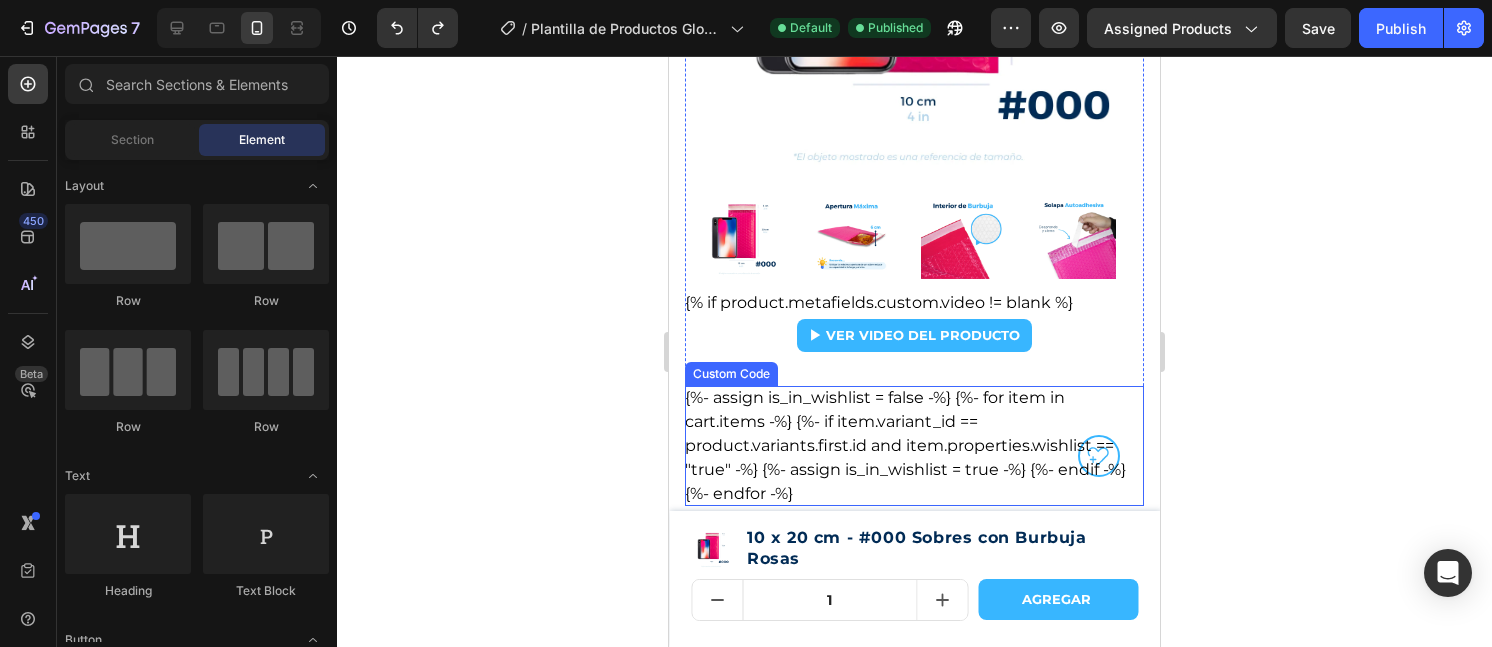 click on "{%- assign is_in_wishlist = false -%}
{%- for item in cart.items -%}
{%- if item.variant_id == product.variants.first.id and item.properties.wishlist == "true" -%}
{%- assign is_in_wishlist = true -%}
{%- endif -%}
{%- endfor -%}" at bounding box center [914, 446] 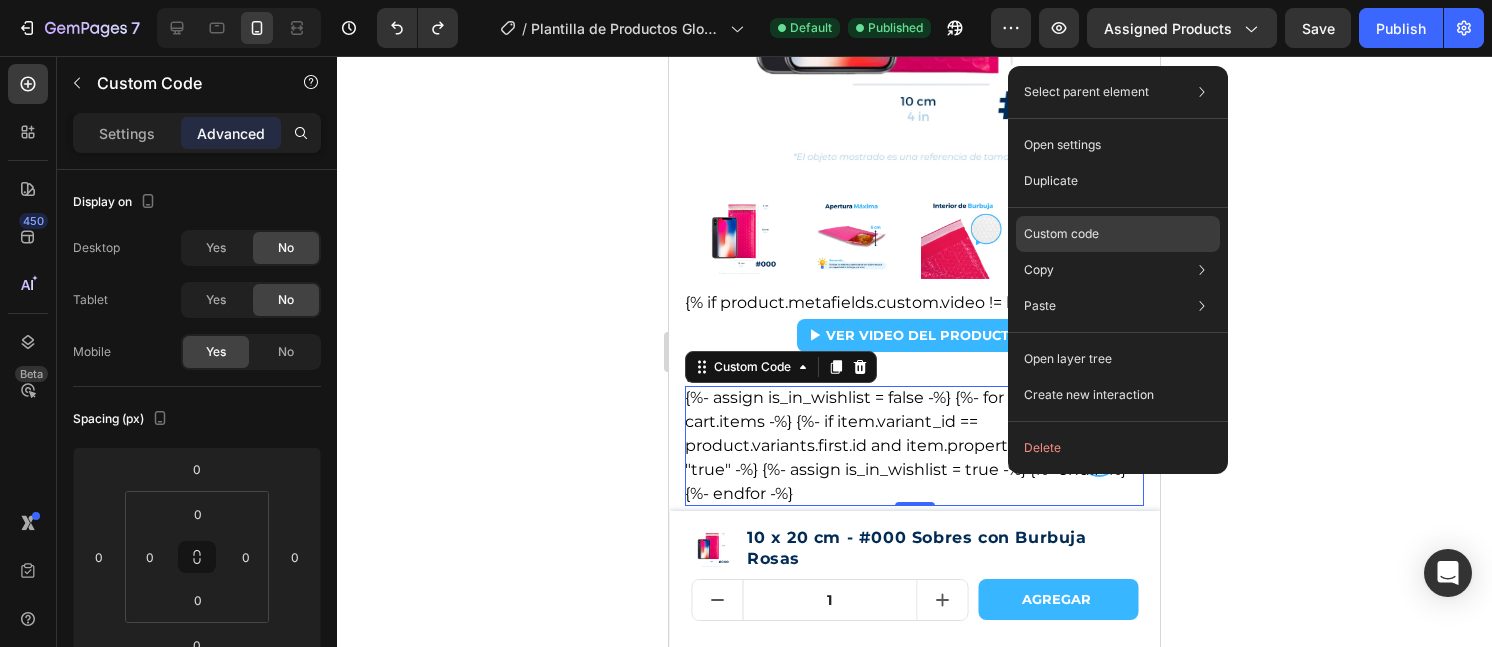 click on "Custom code" 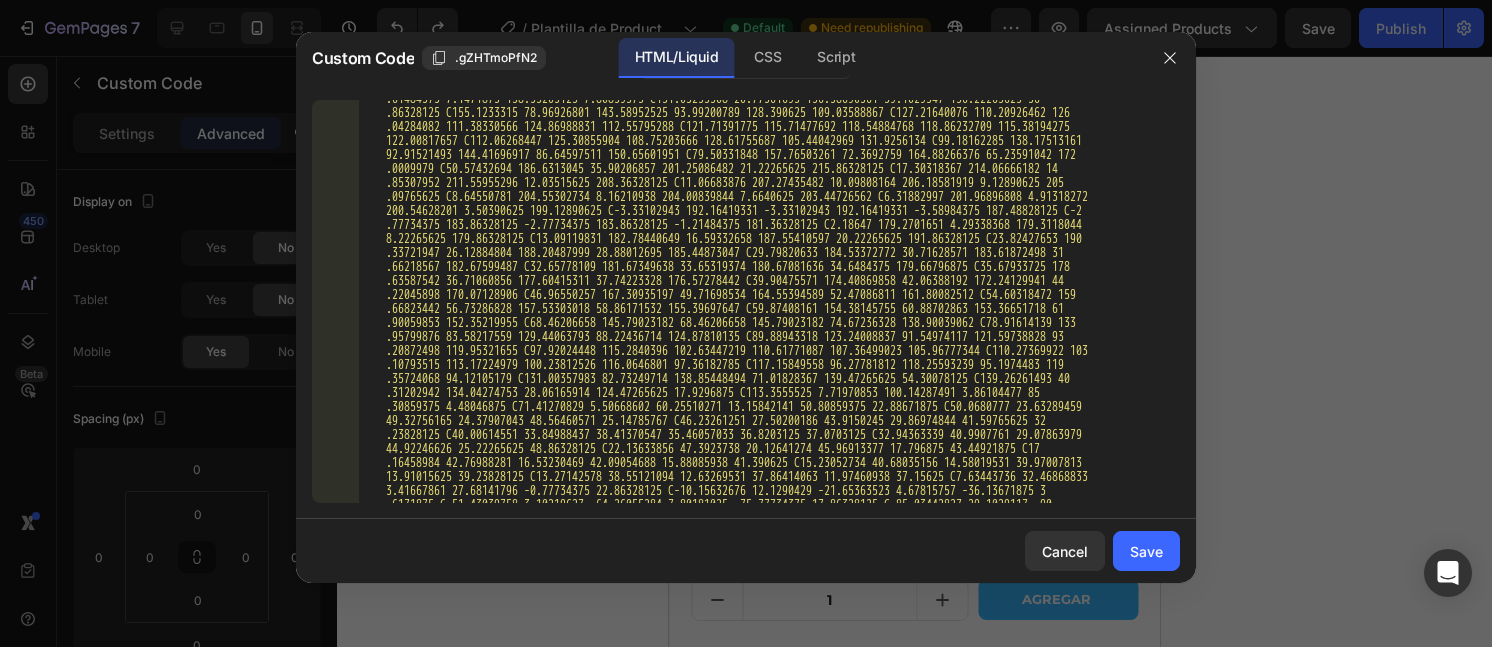 scroll, scrollTop: 232, scrollLeft: 0, axis: vertical 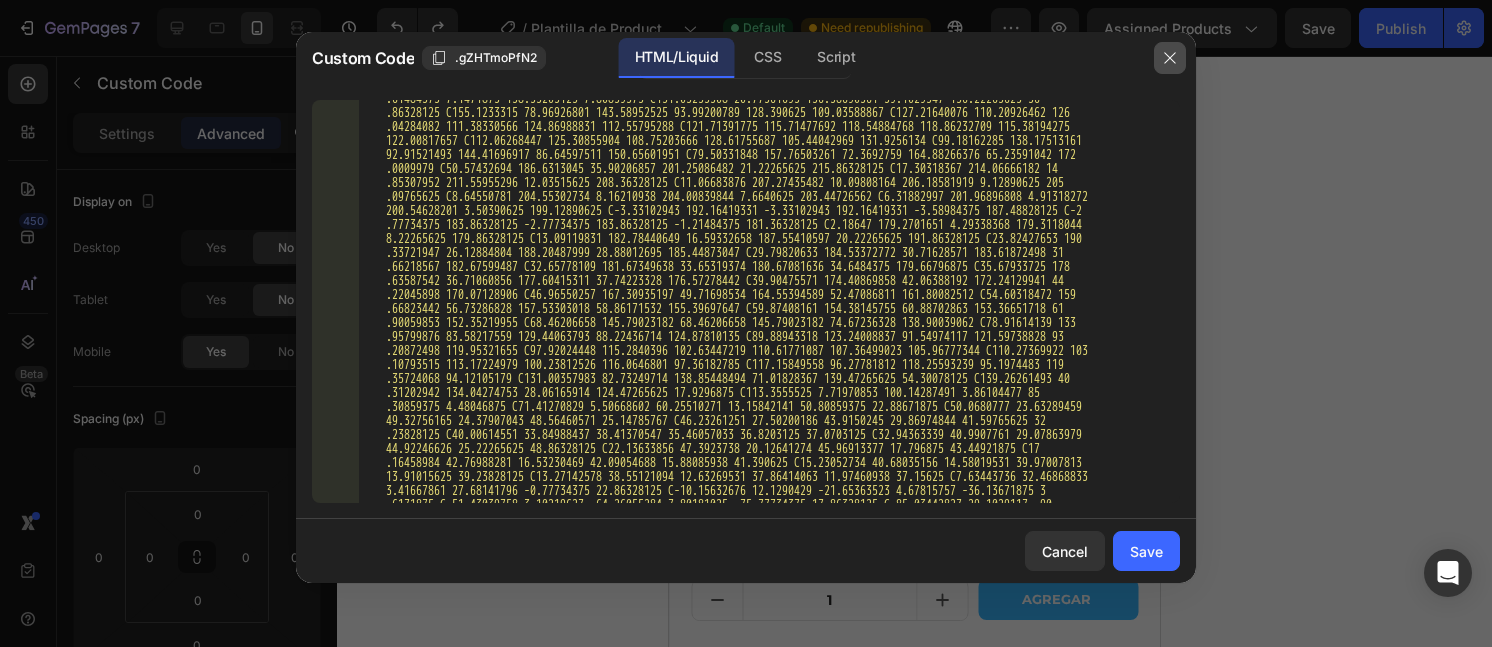 click at bounding box center [1170, 58] 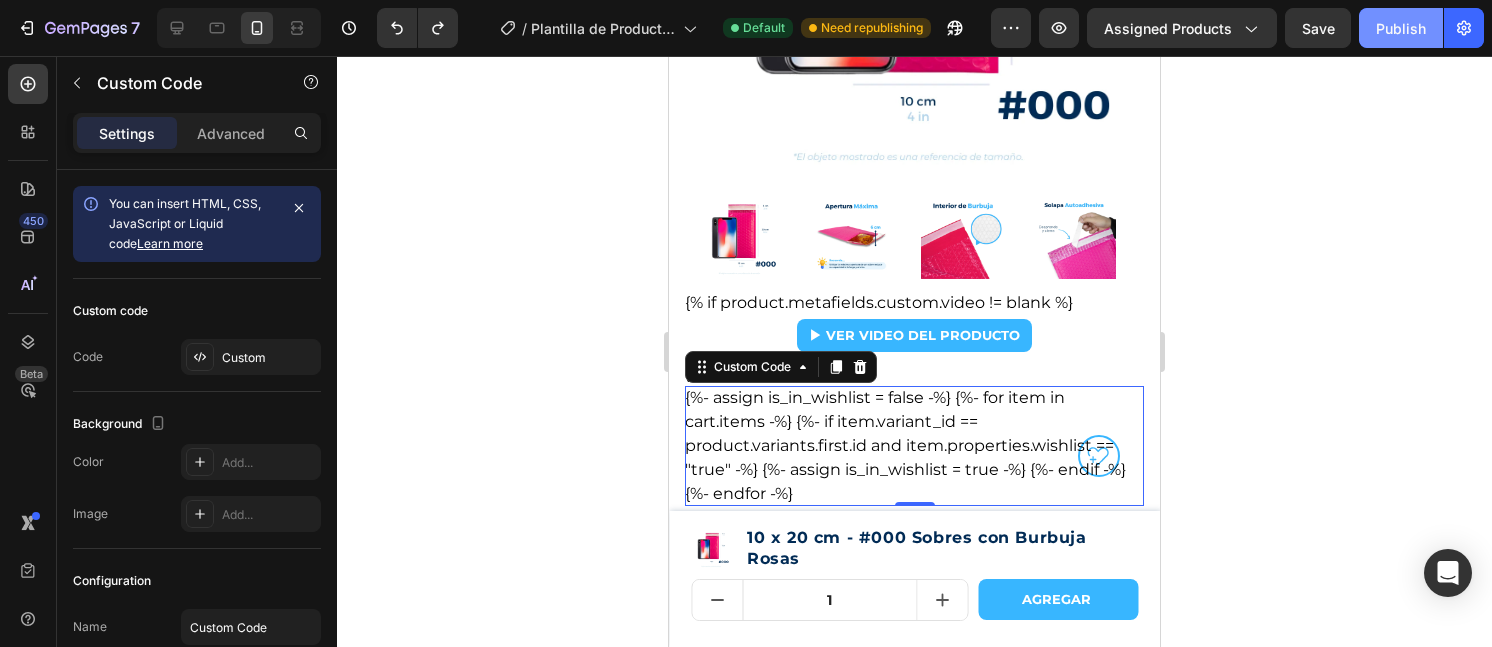 click on "Publish" at bounding box center [1401, 28] 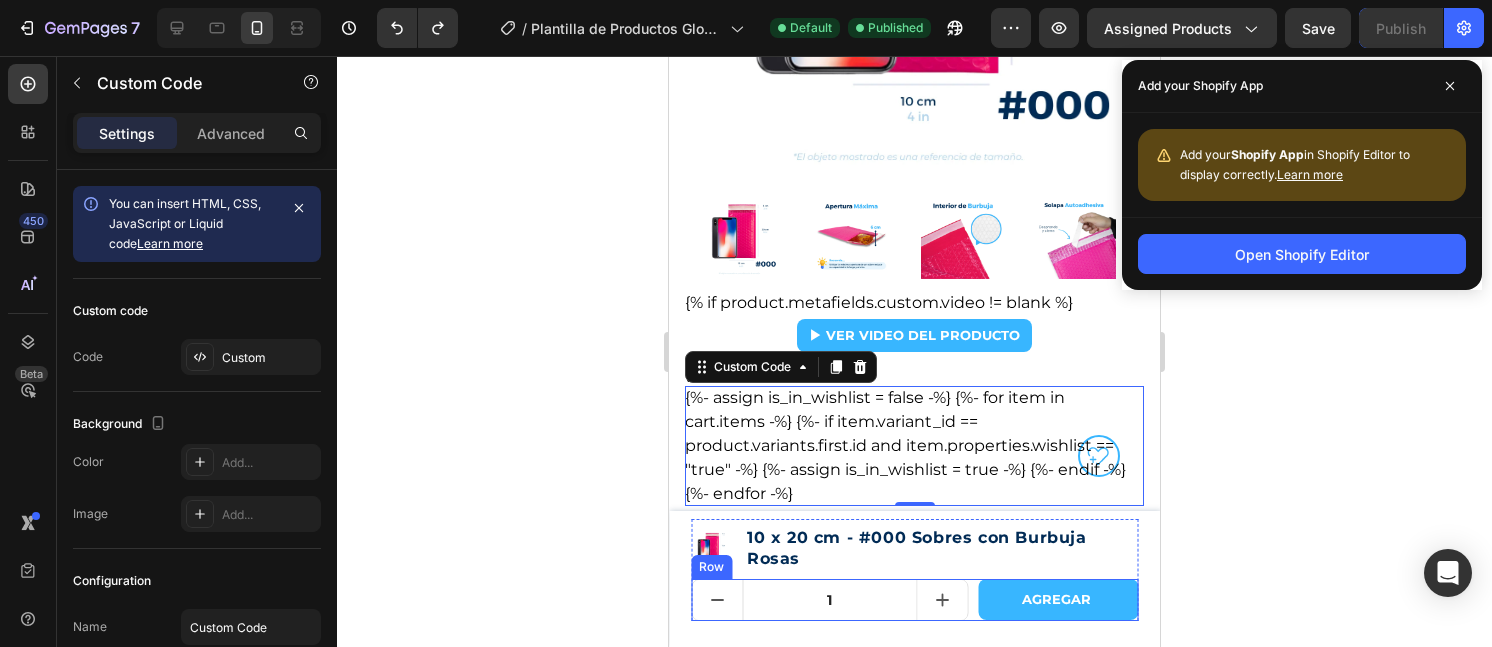 click on "1
Product Quantity AGREGAR Product Cart Button Row" at bounding box center (914, 600) 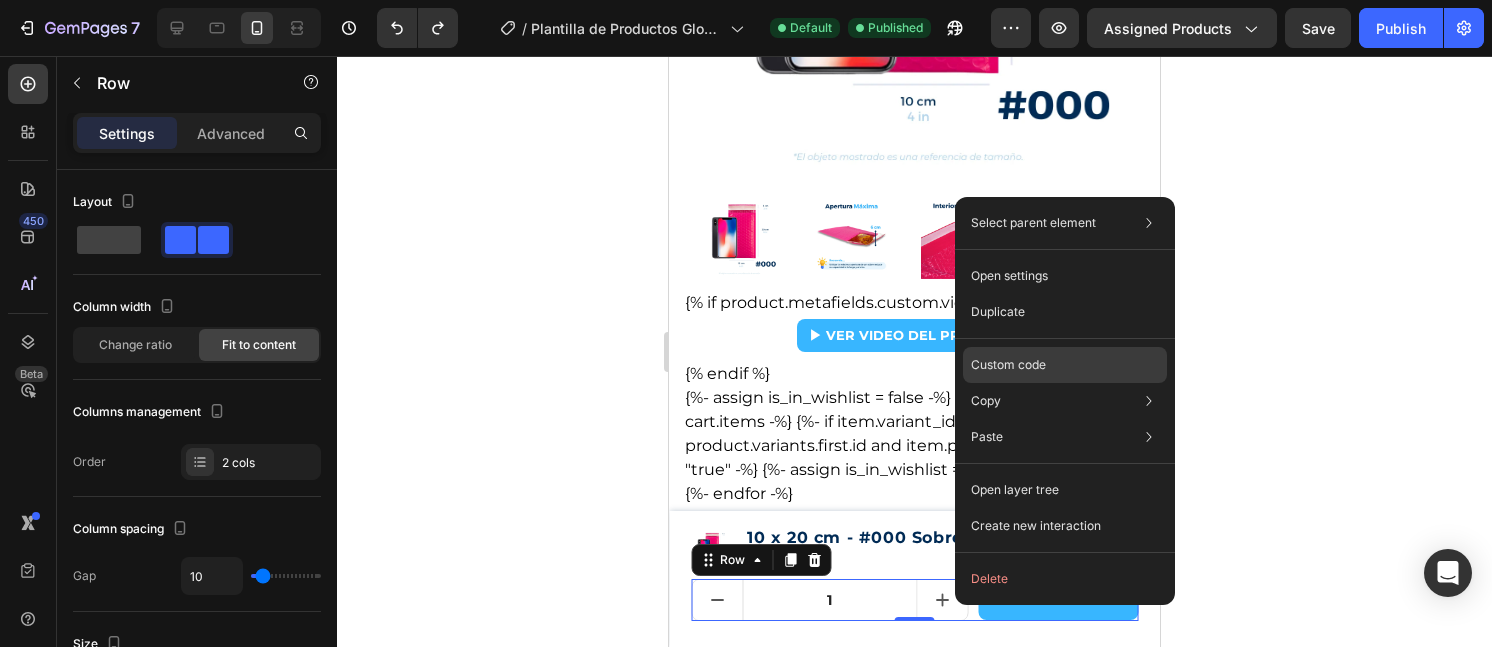 click on "Custom code" at bounding box center (1008, 365) 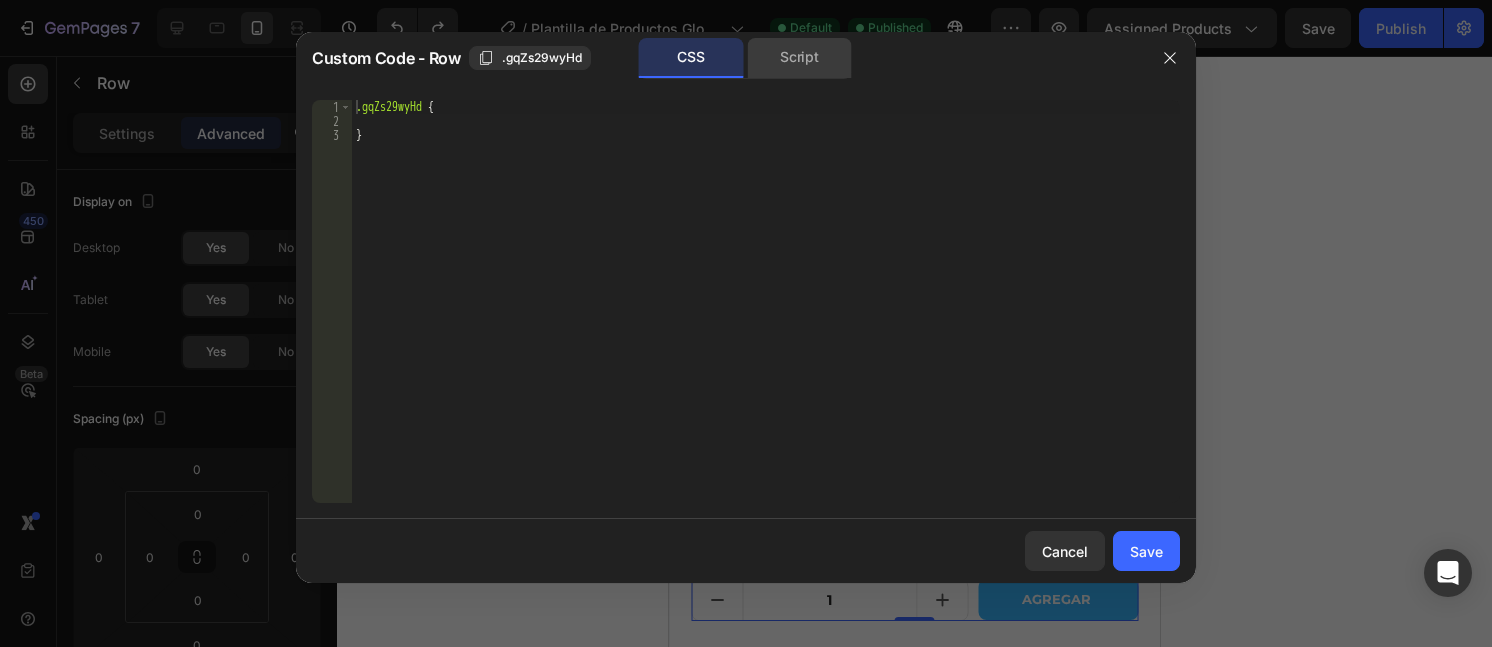click on "Script" 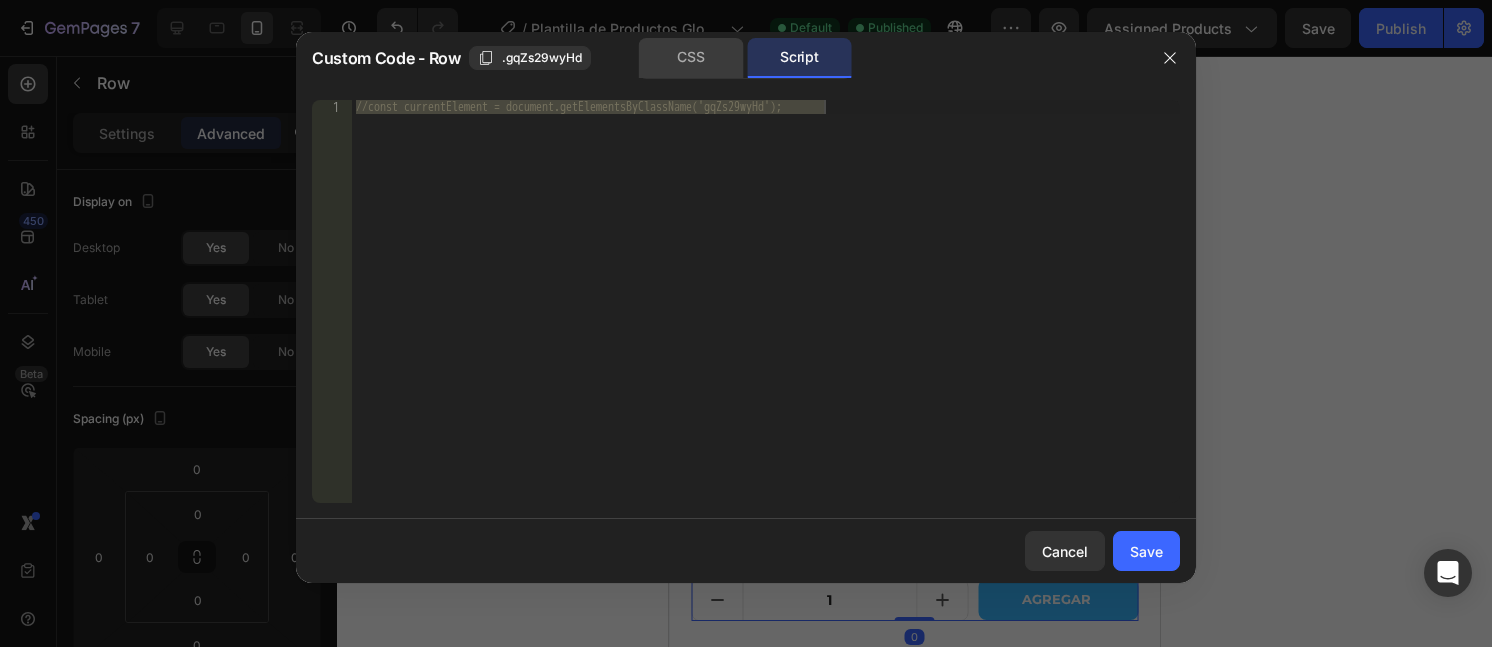 click on "CSS" 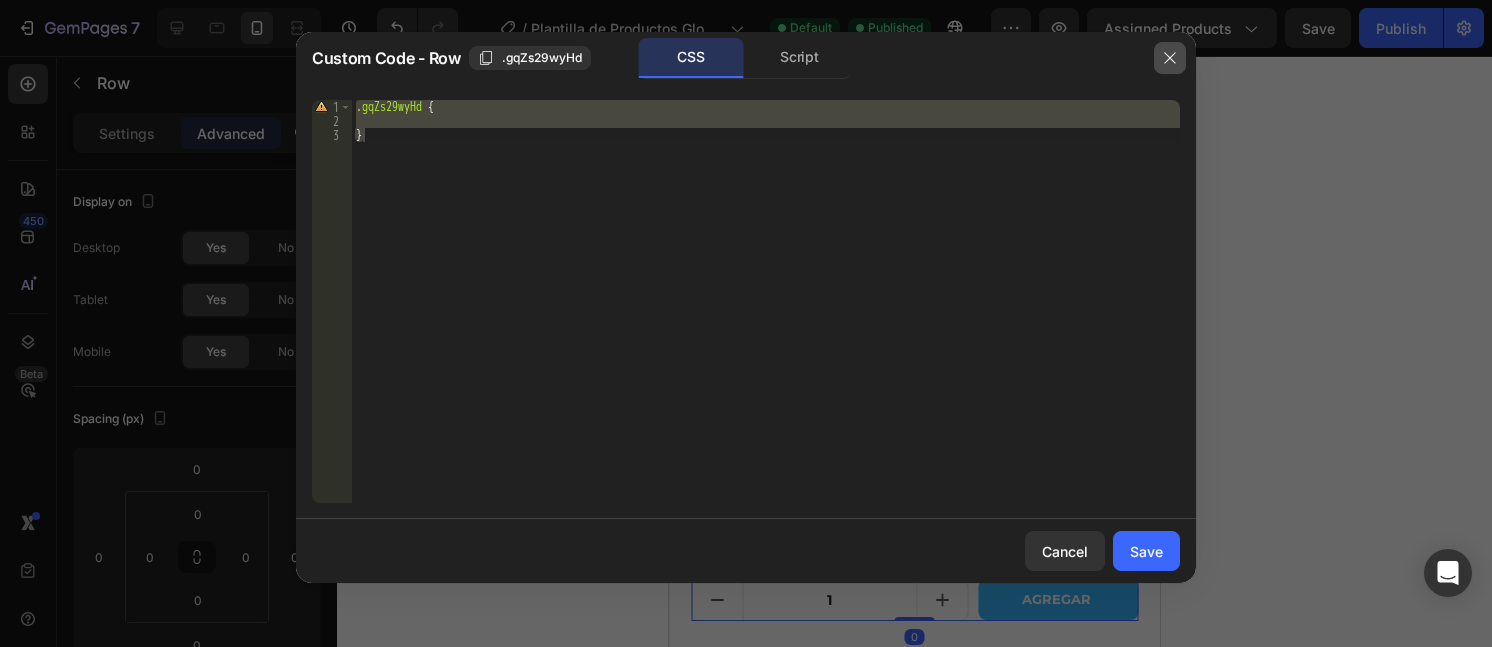 click 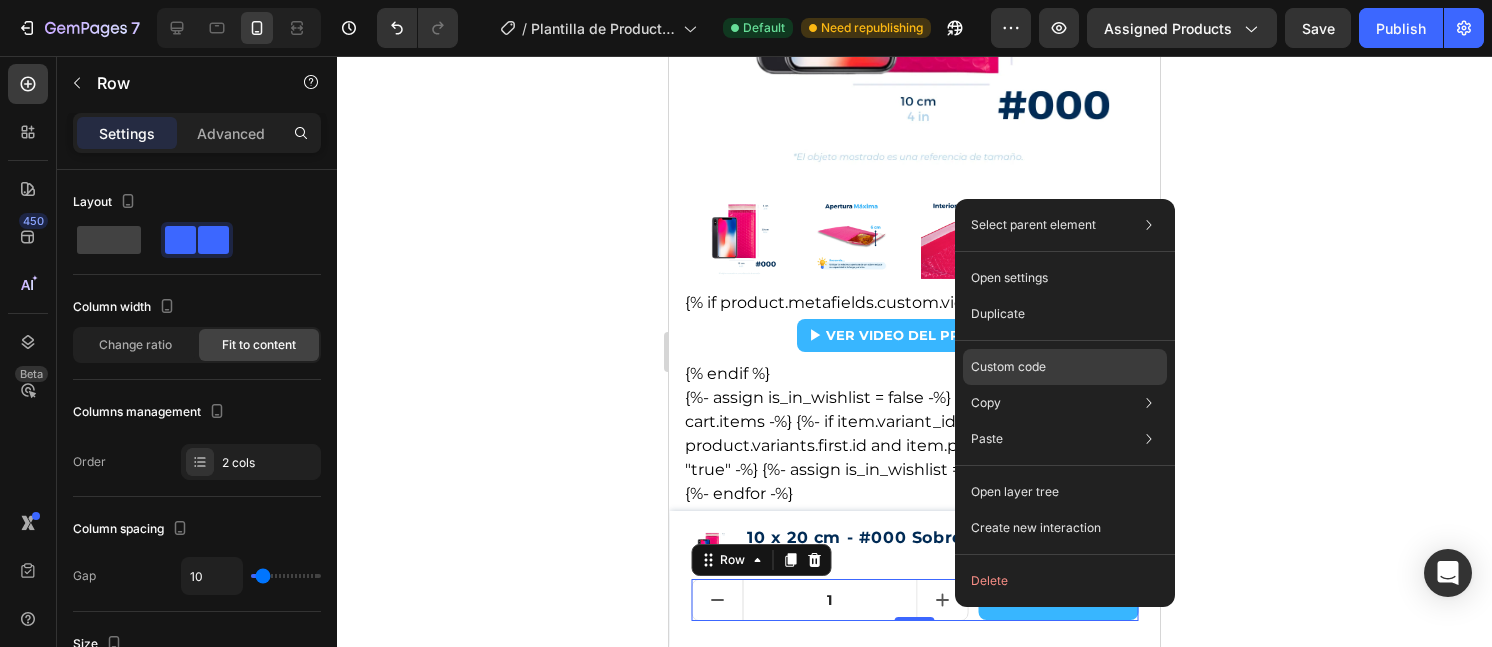 click on "Custom code" at bounding box center (1008, 367) 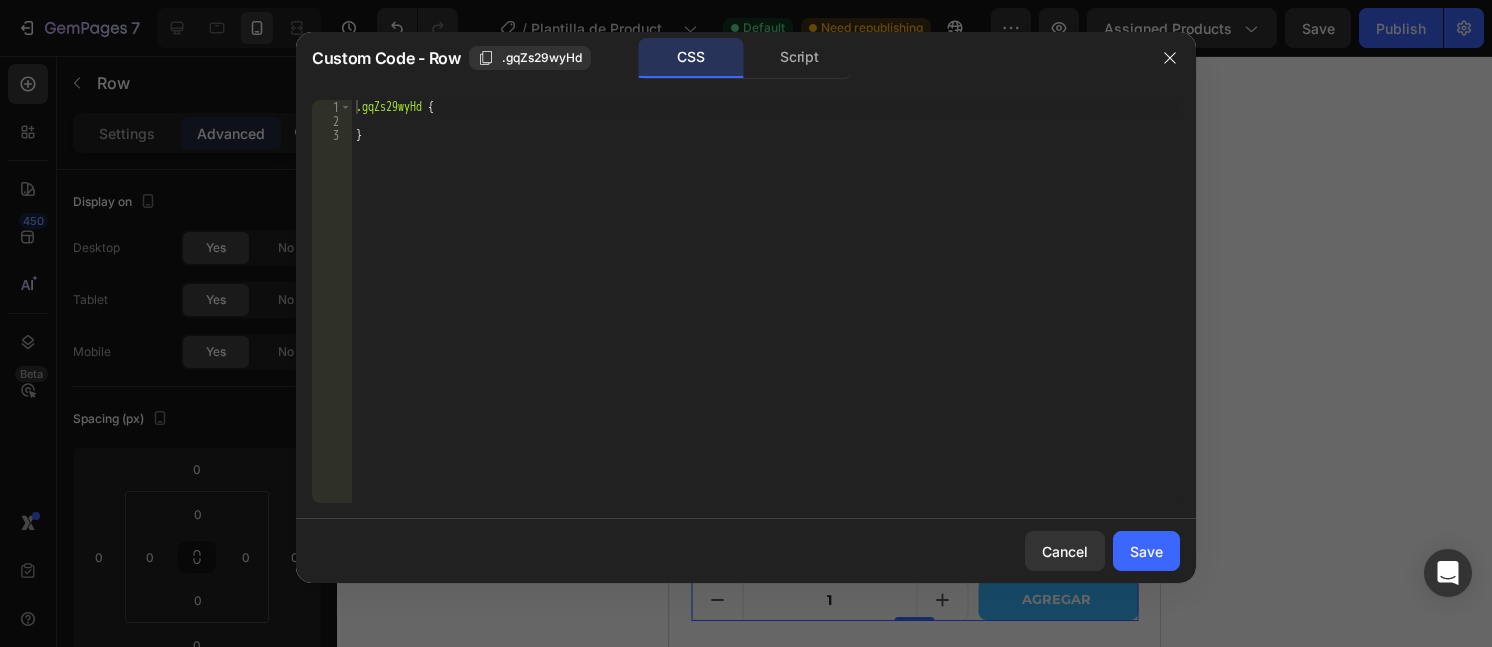 type on "}" 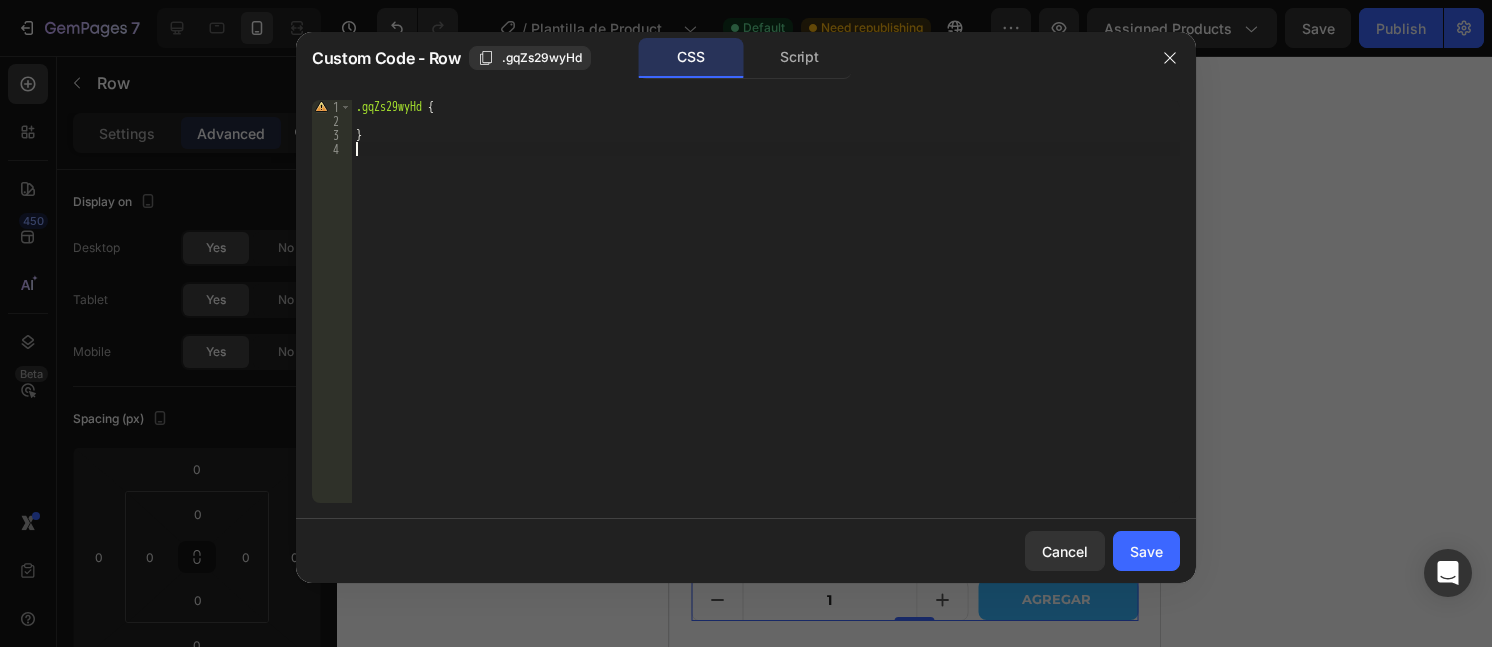type on "." 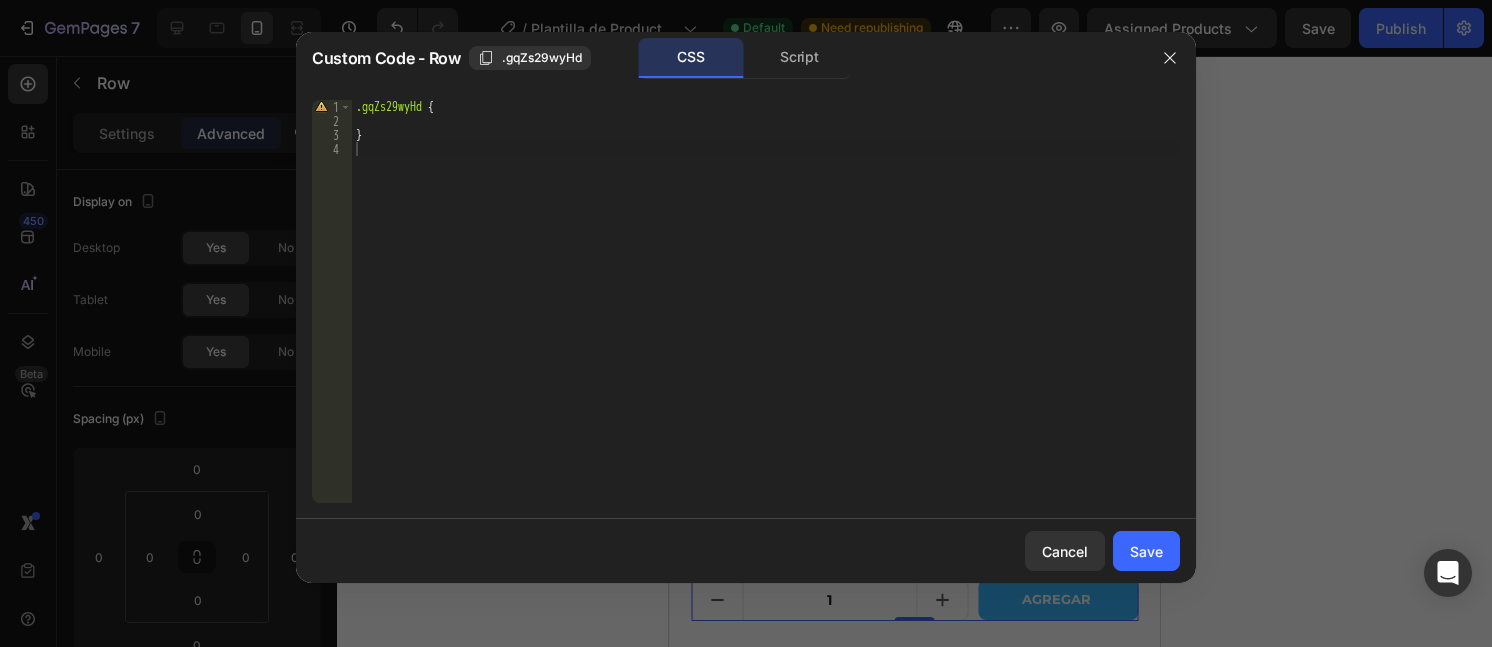 click on ".gqZs29wyHd   { }" at bounding box center (766, 315) 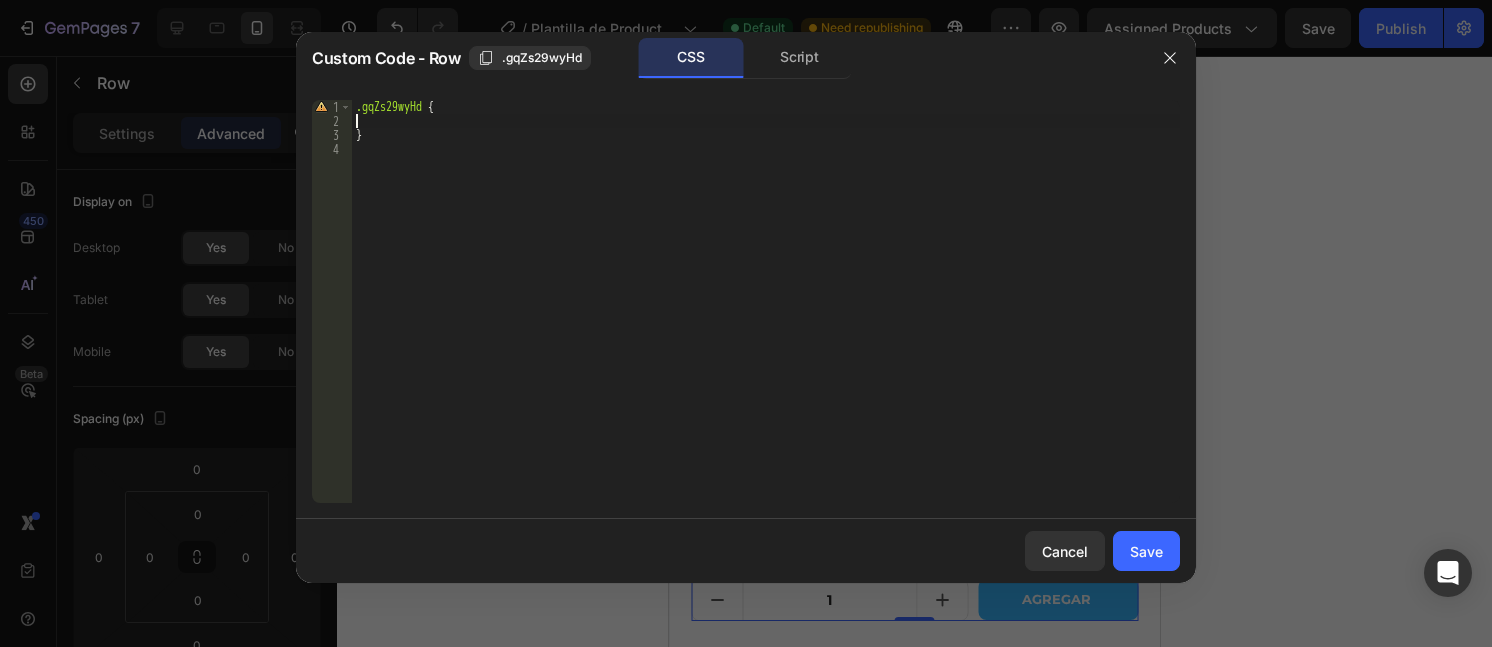 click on ".gqZs29wyHd   { }" at bounding box center [766, 315] 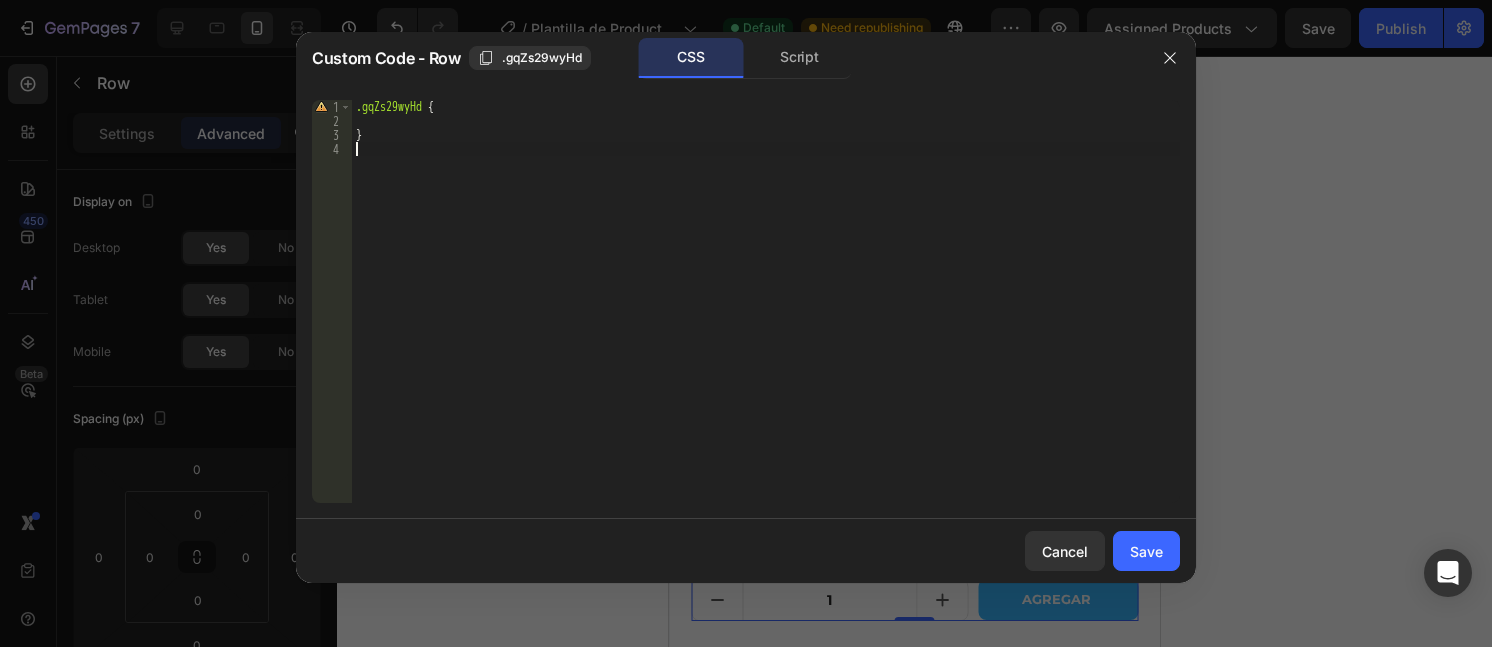 type on "}" 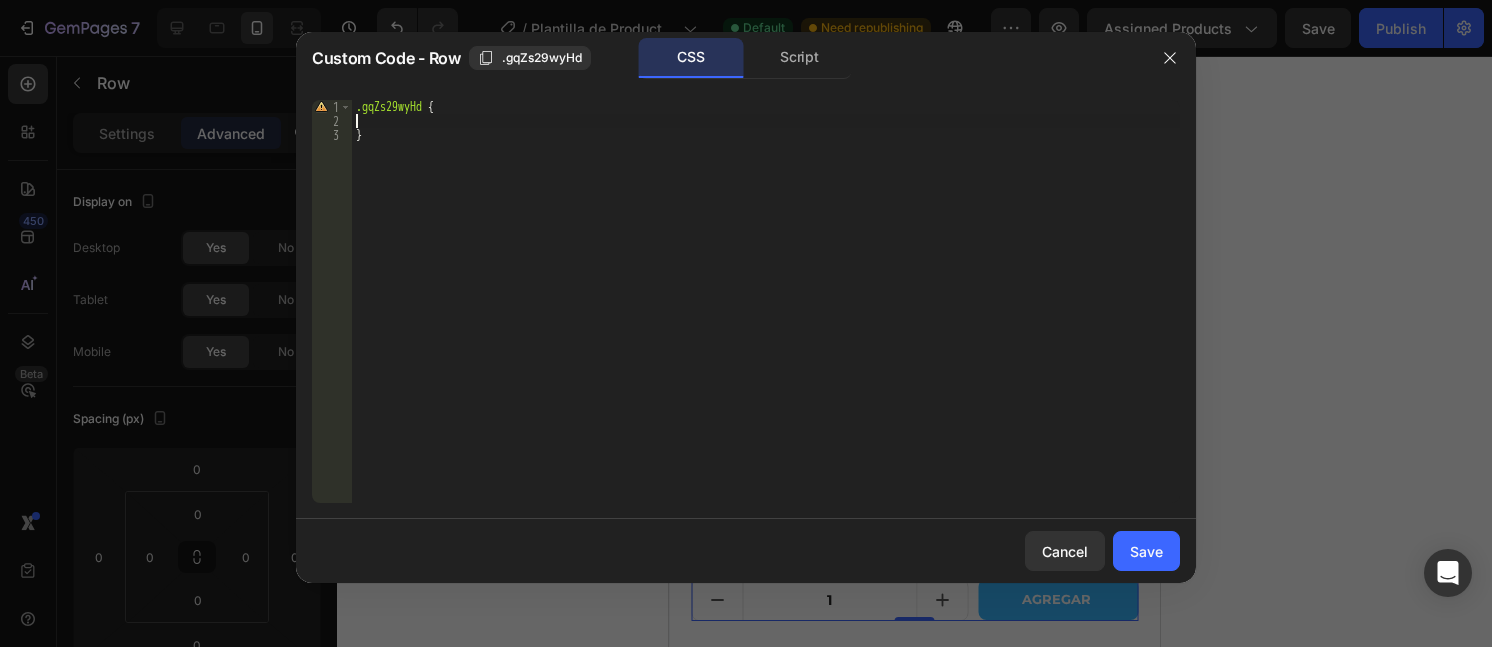 type on ".gqZs29wyHd {" 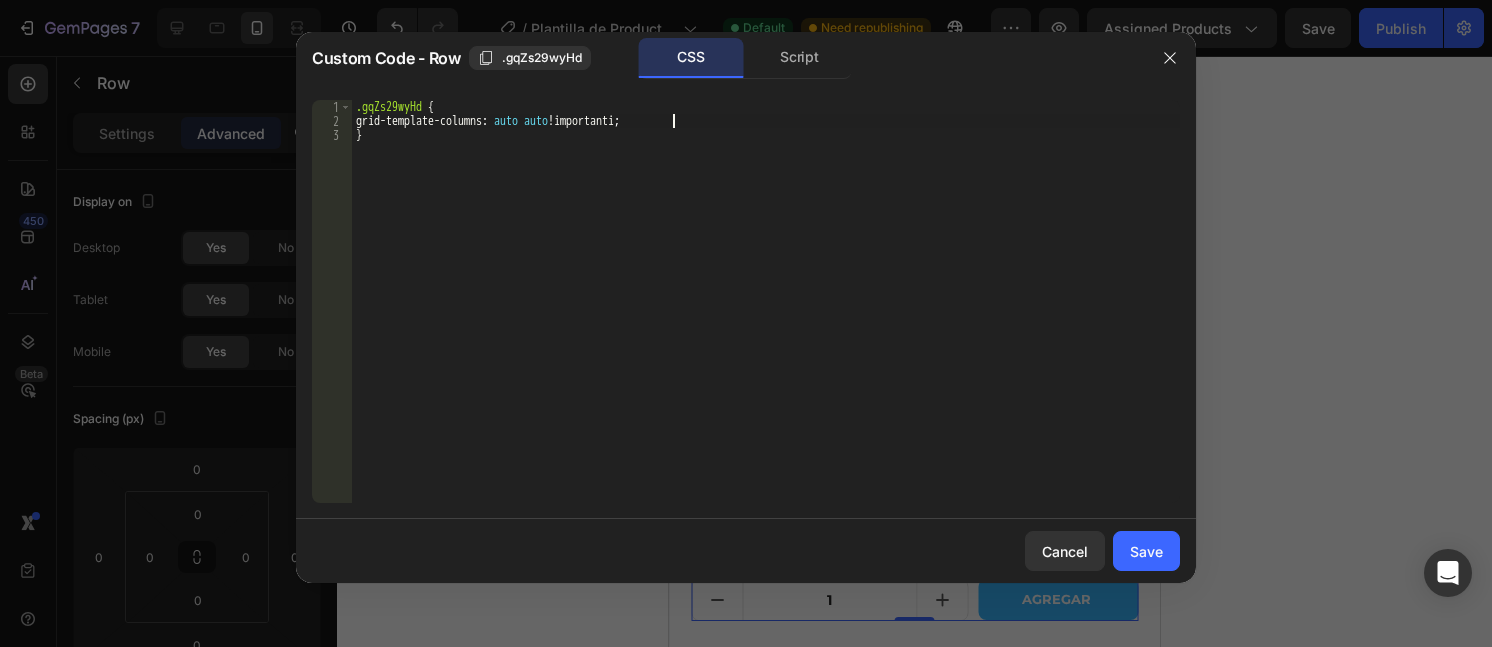 scroll, scrollTop: 0, scrollLeft: 20, axis: horizontal 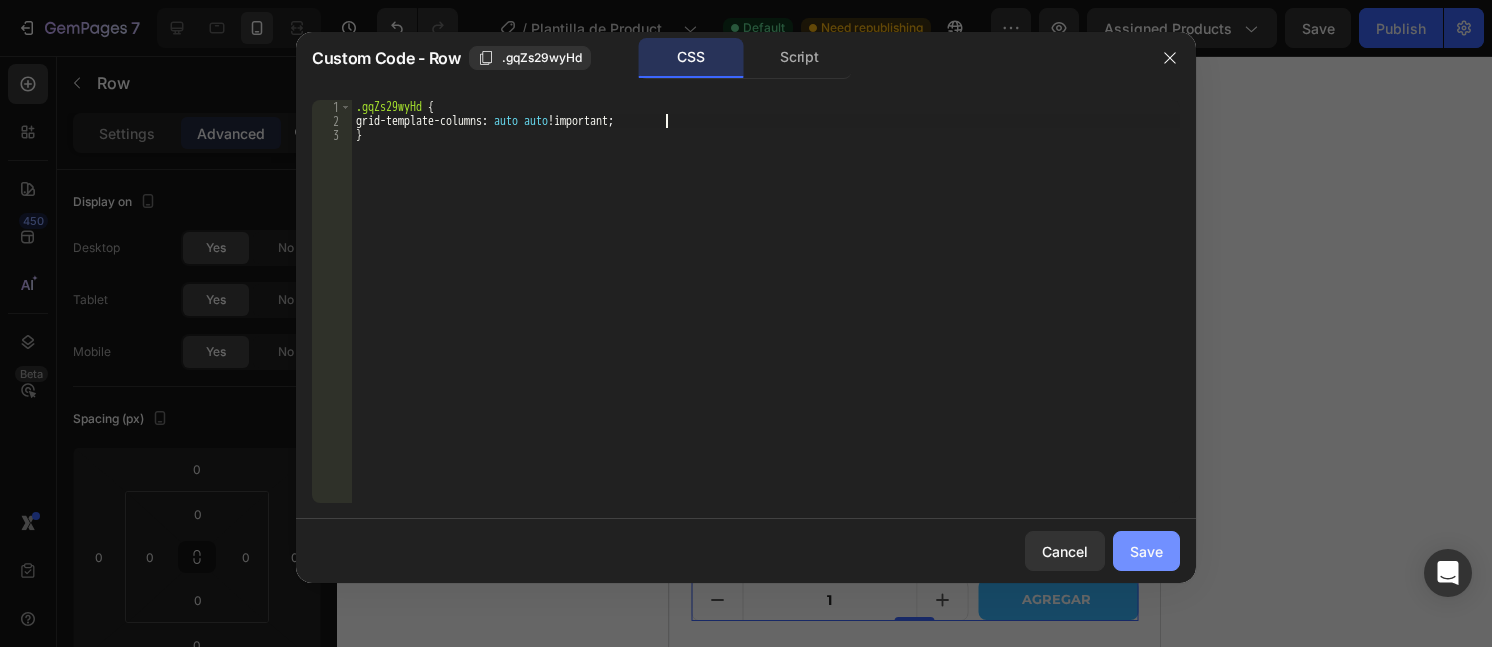 type on "grid-template-columns: auto auto !important;" 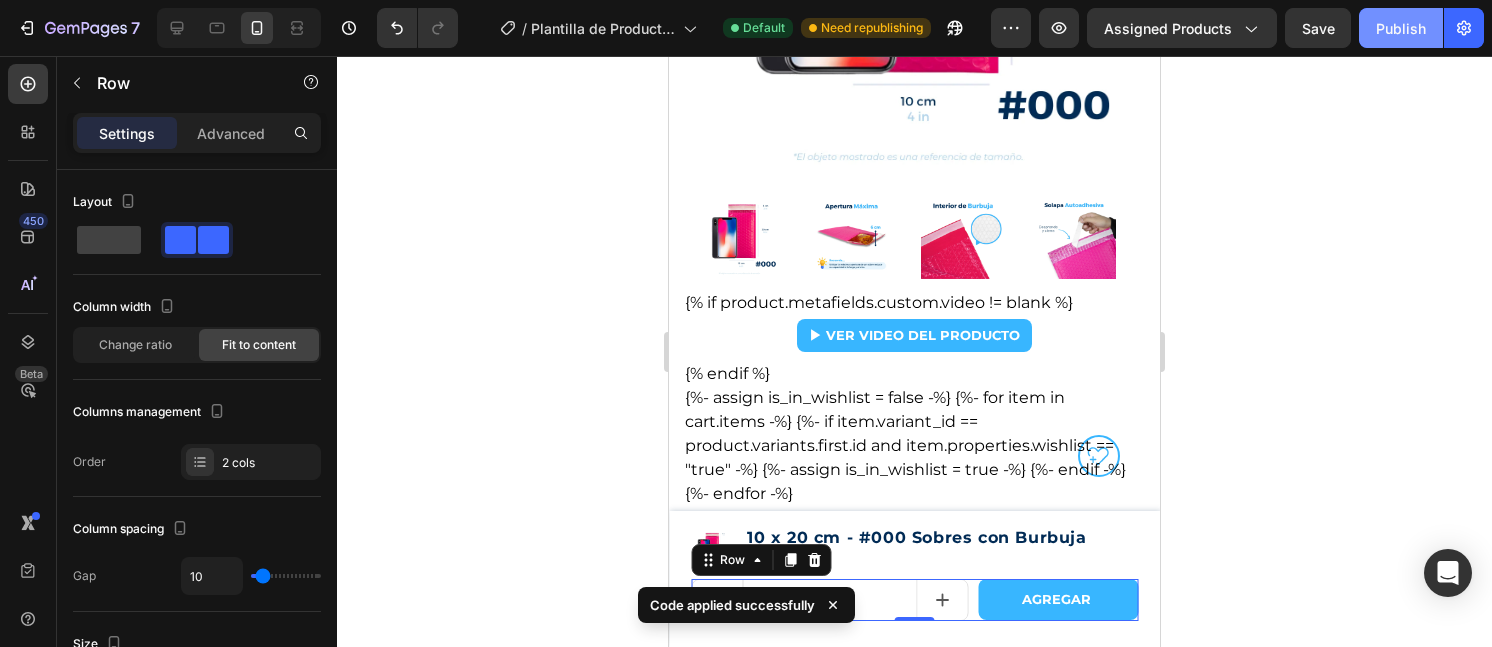 click on "Publish" at bounding box center [1401, 28] 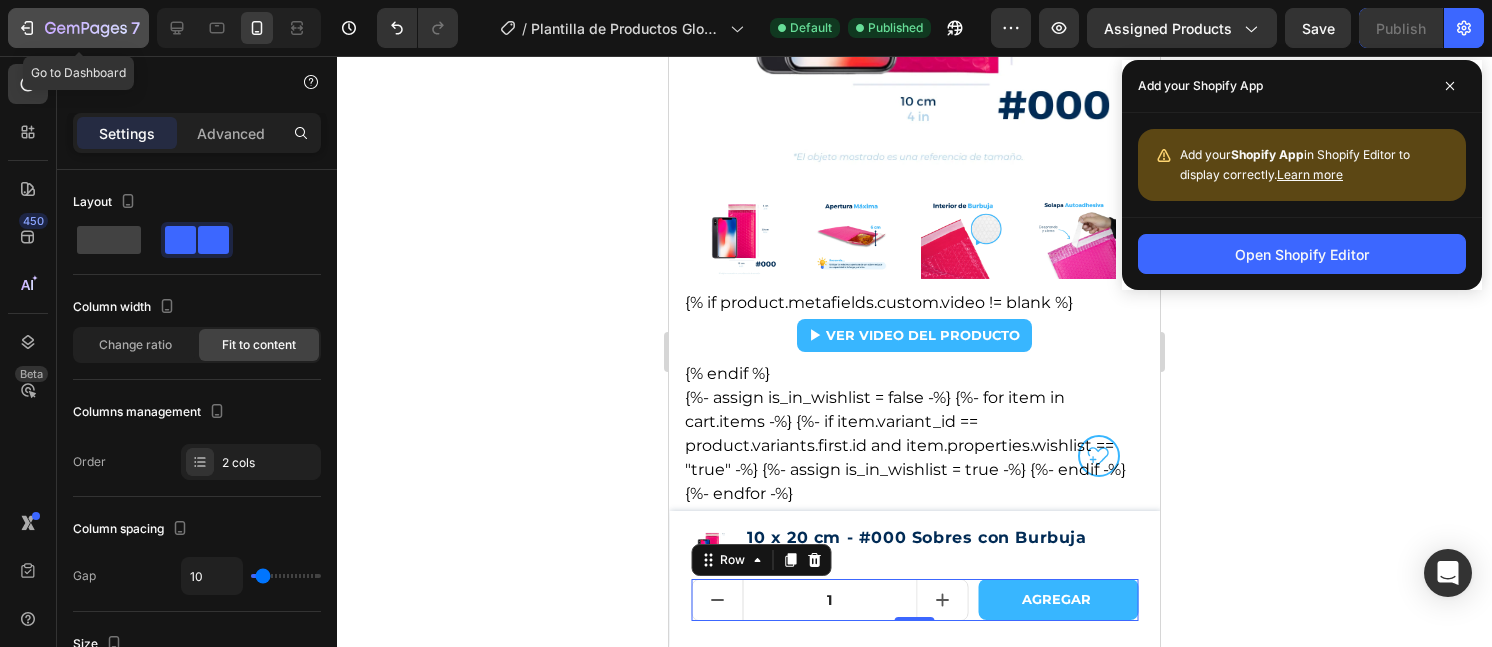 click 